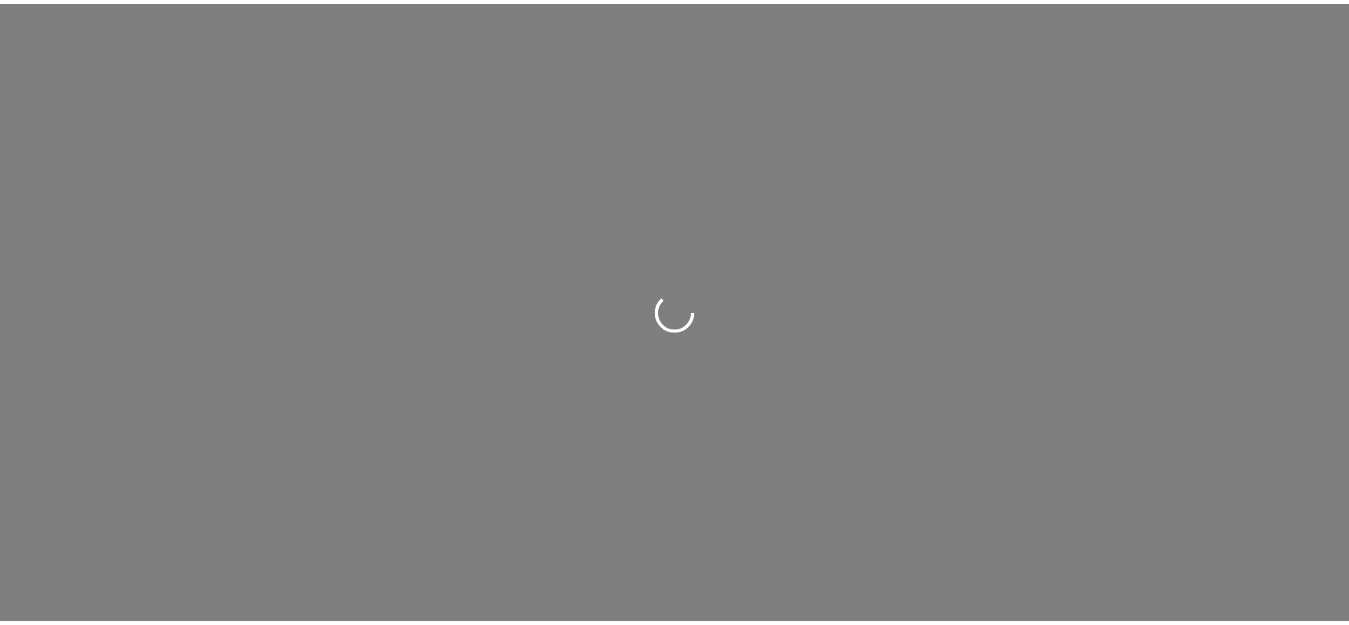 scroll, scrollTop: 0, scrollLeft: 0, axis: both 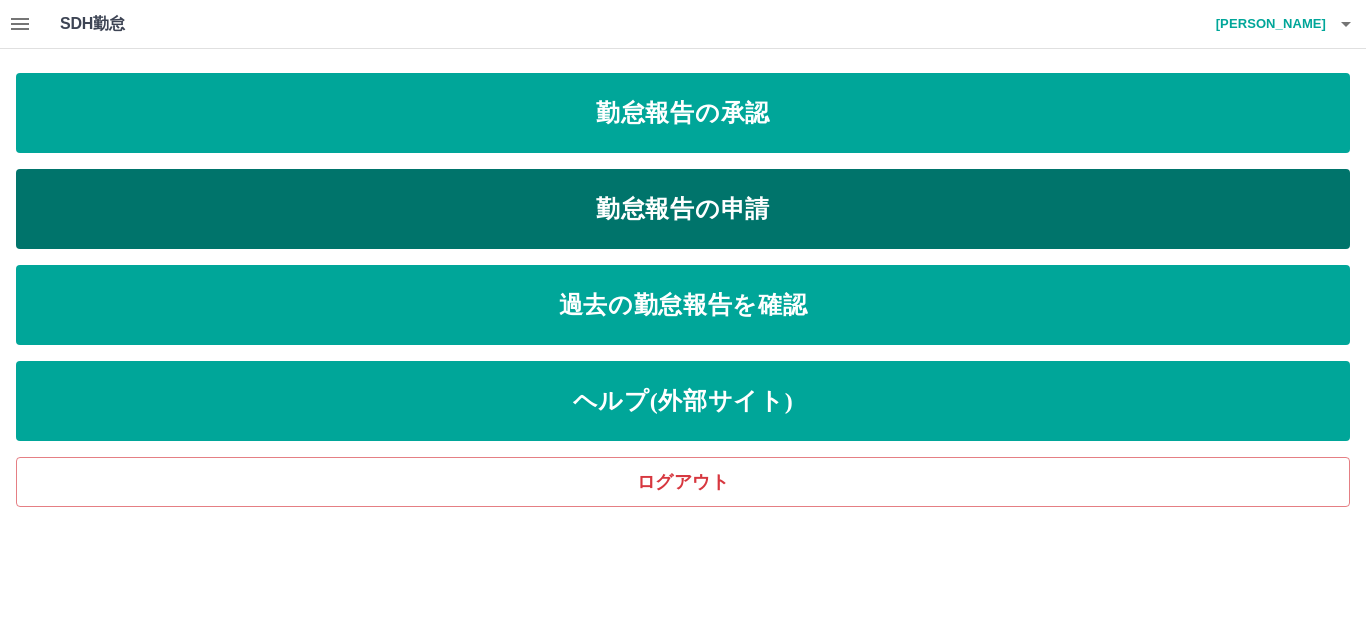click on "勤怠報告の申請" at bounding box center [683, 209] 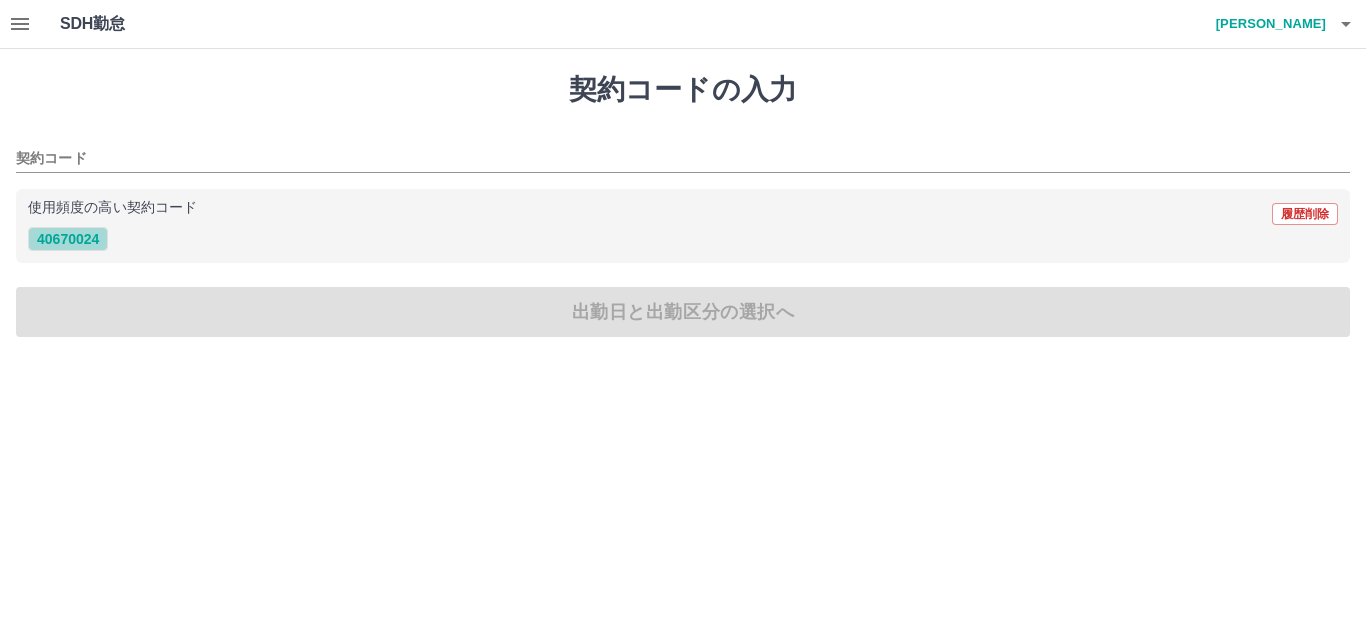 click on "40670024" at bounding box center [68, 239] 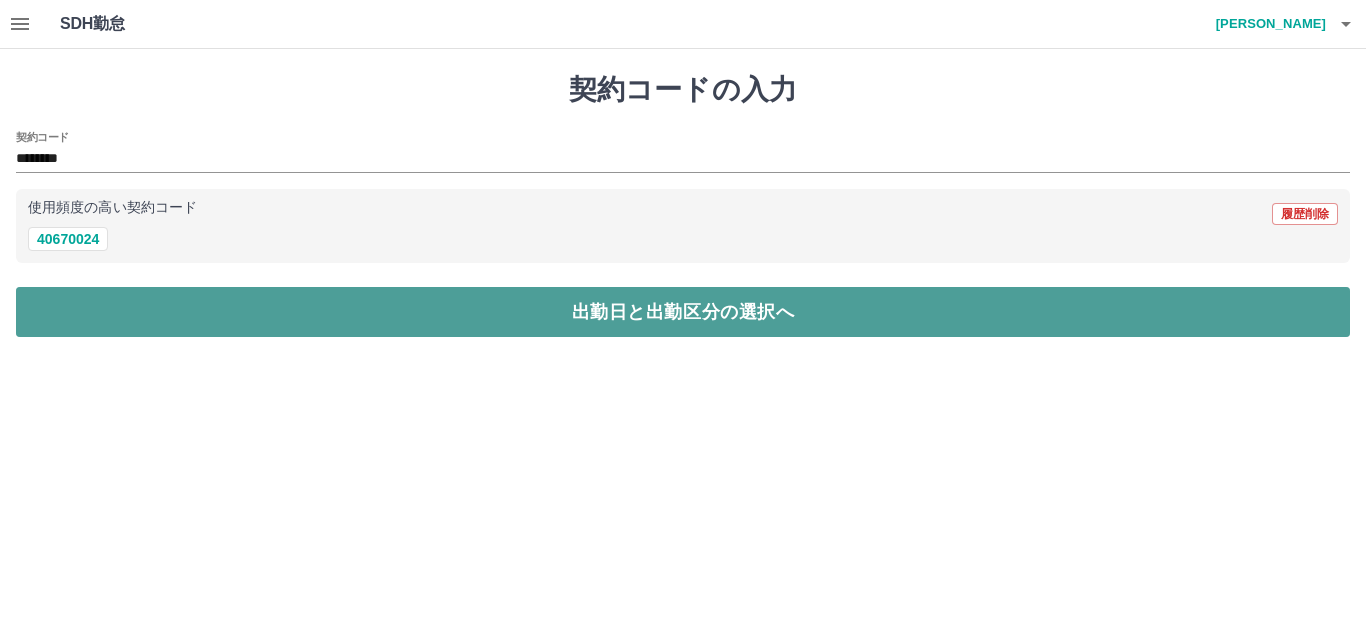 click on "出勤日と出勤区分の選択へ" at bounding box center [683, 312] 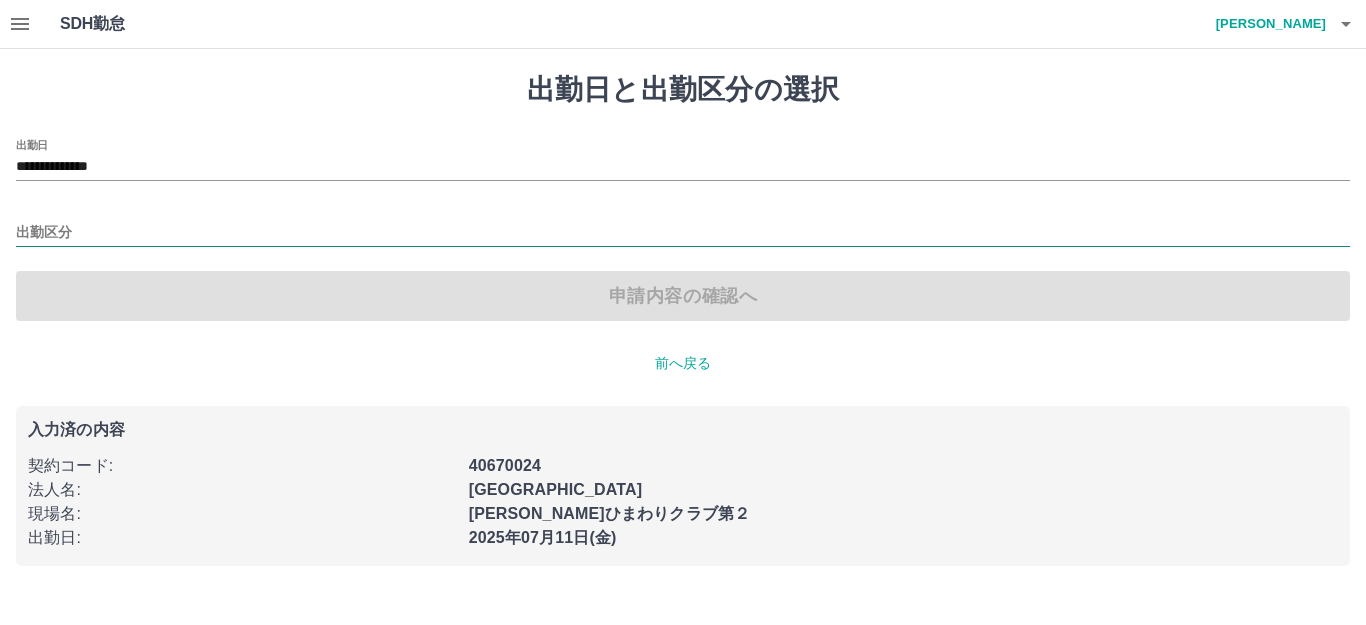 click on "出勤区分" at bounding box center [683, 233] 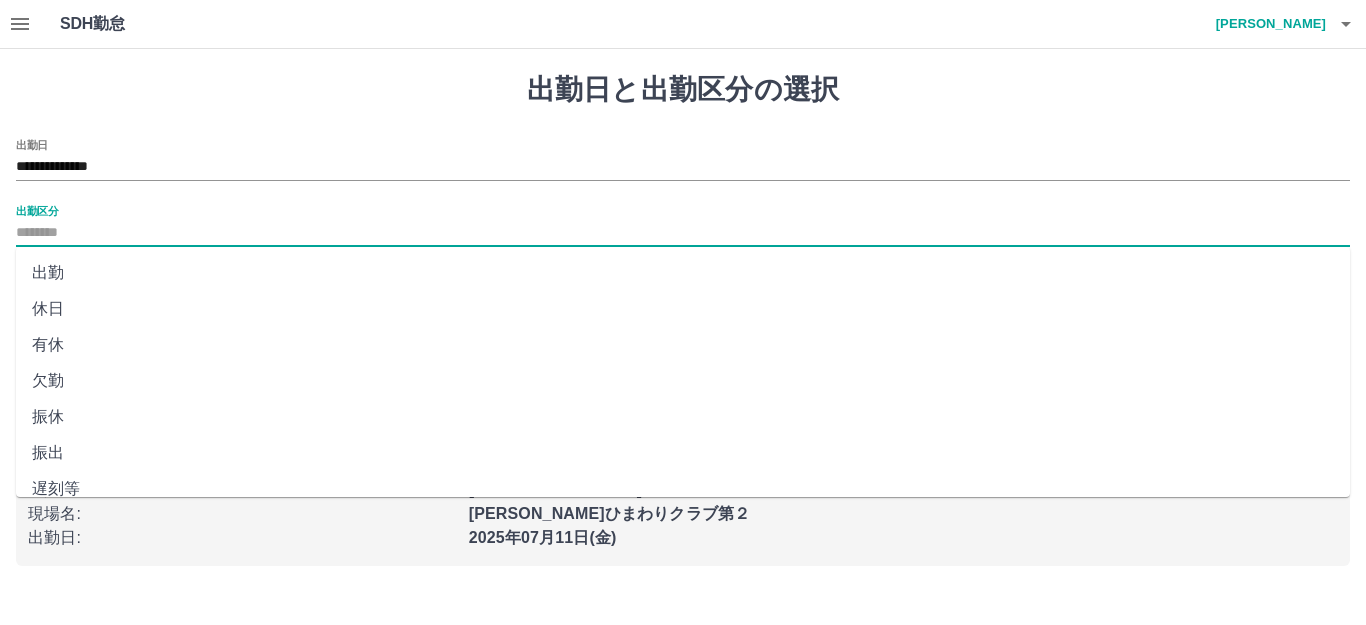 click on "出勤" at bounding box center (683, 273) 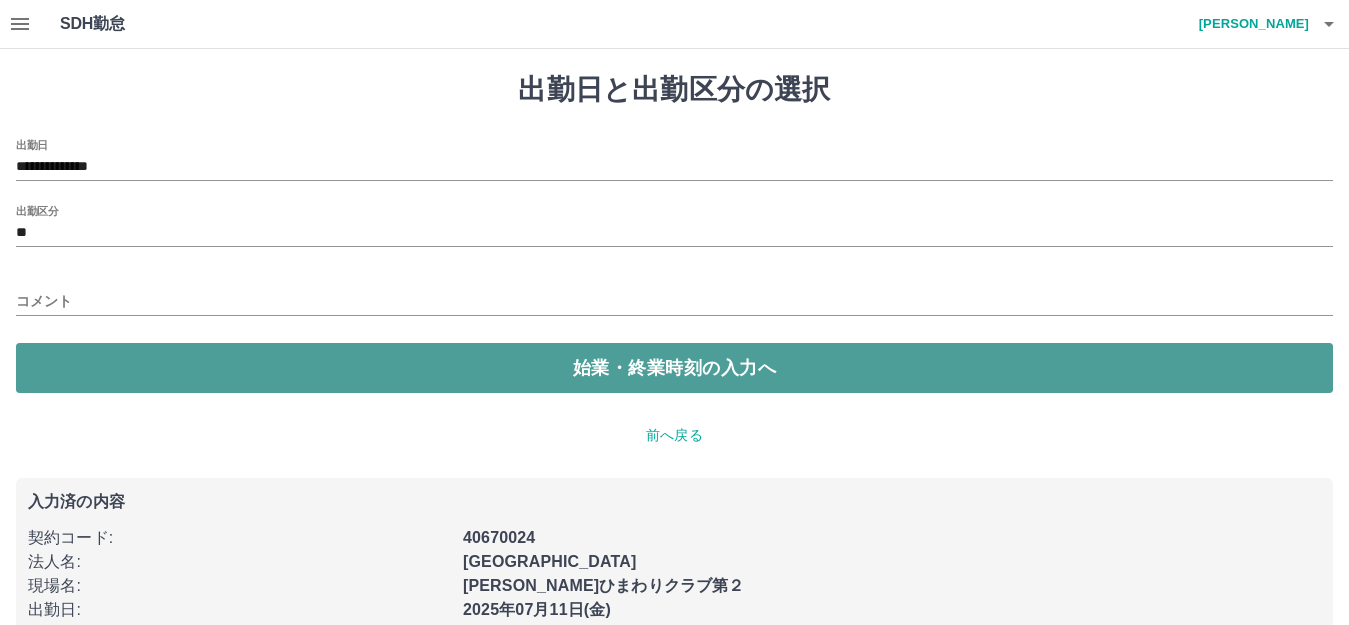 click on "始業・終業時刻の入力へ" at bounding box center (674, 368) 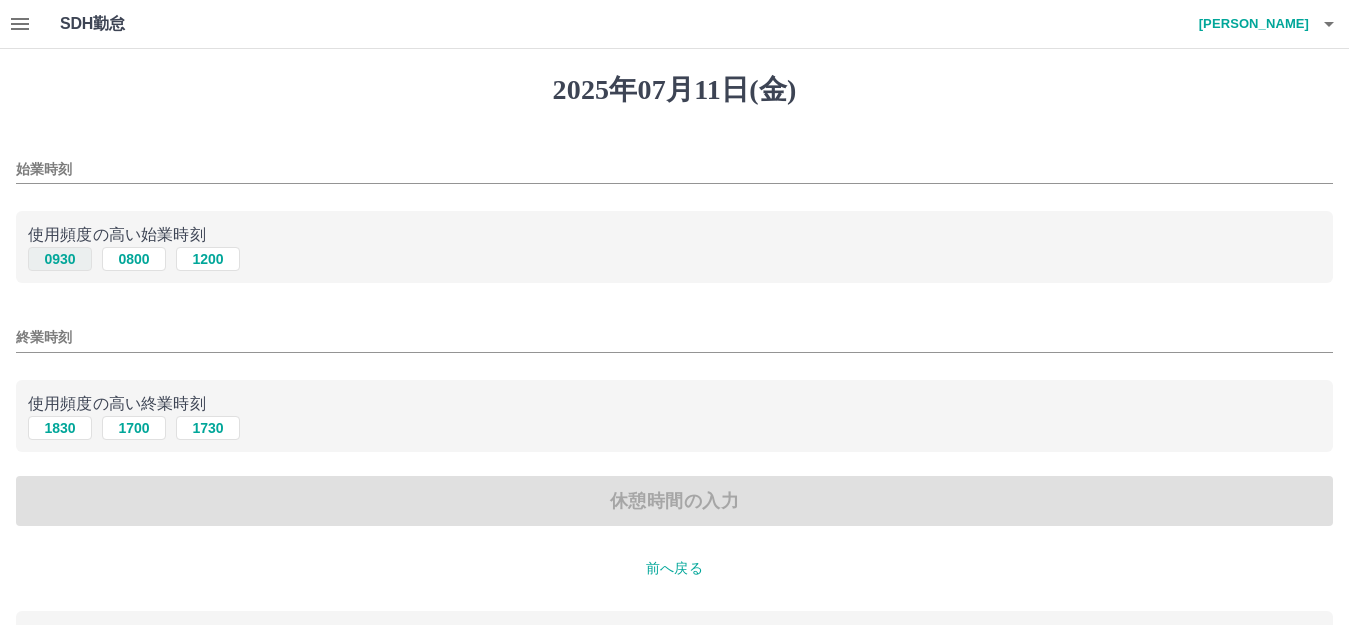 click on "0930" at bounding box center (60, 259) 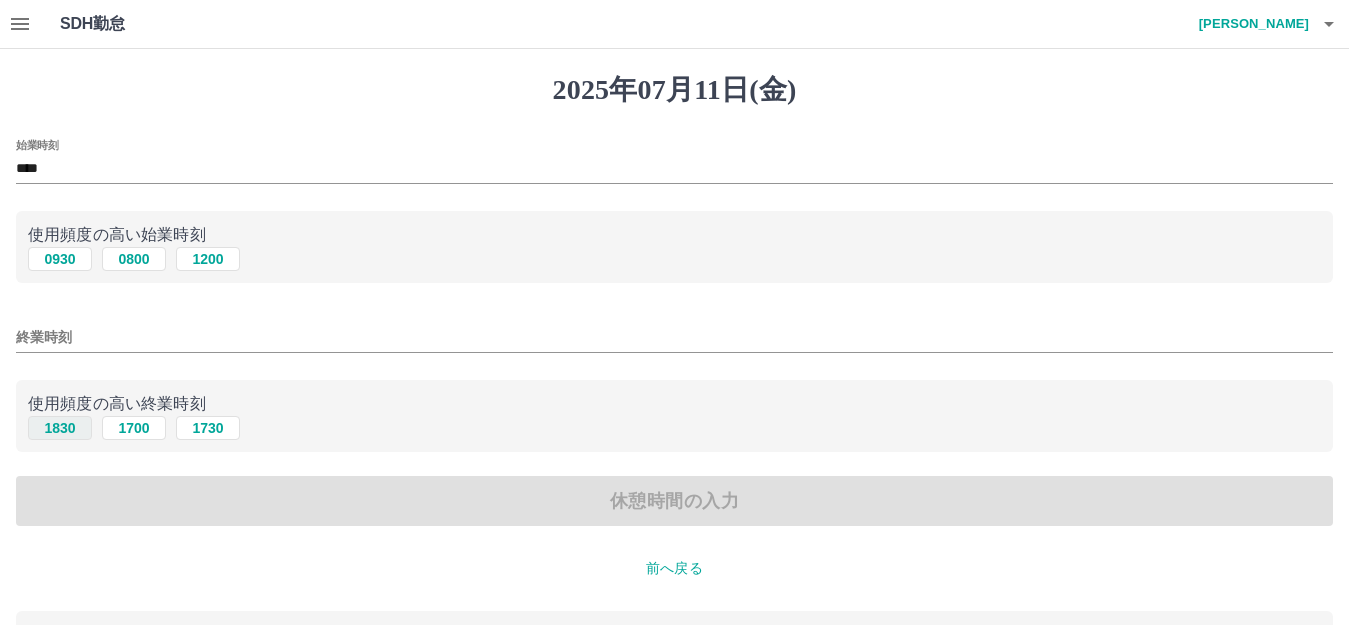 click on "1830" at bounding box center (60, 428) 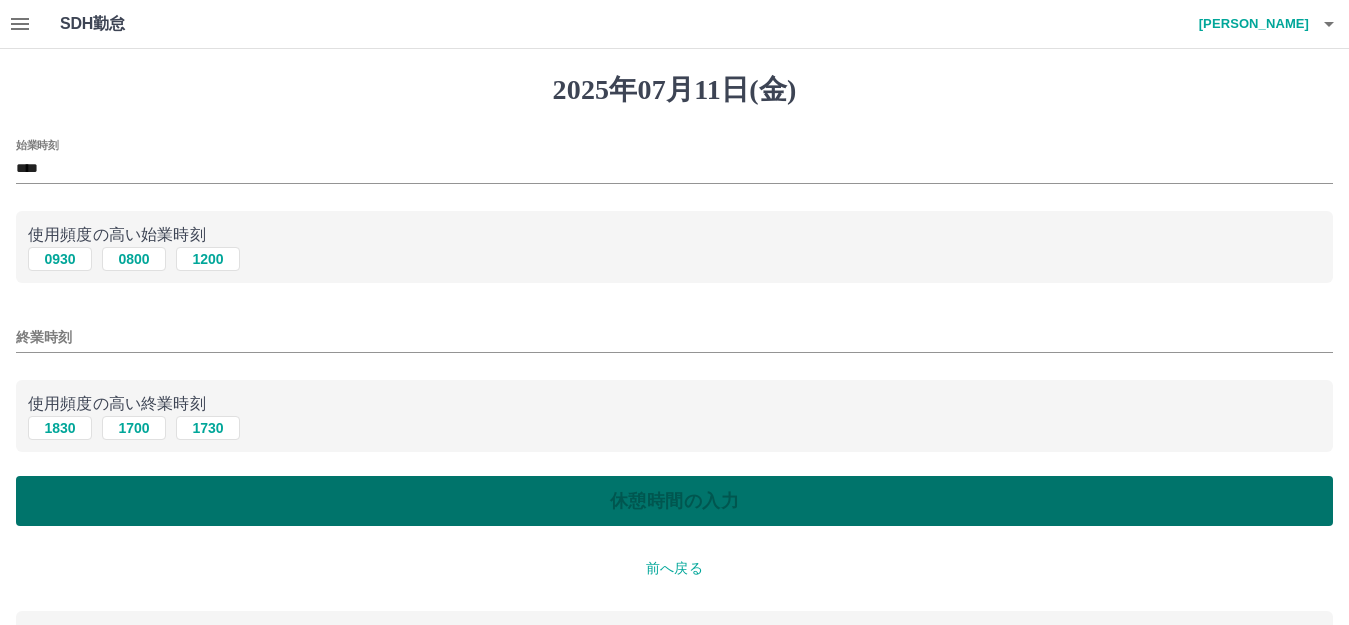 type on "****" 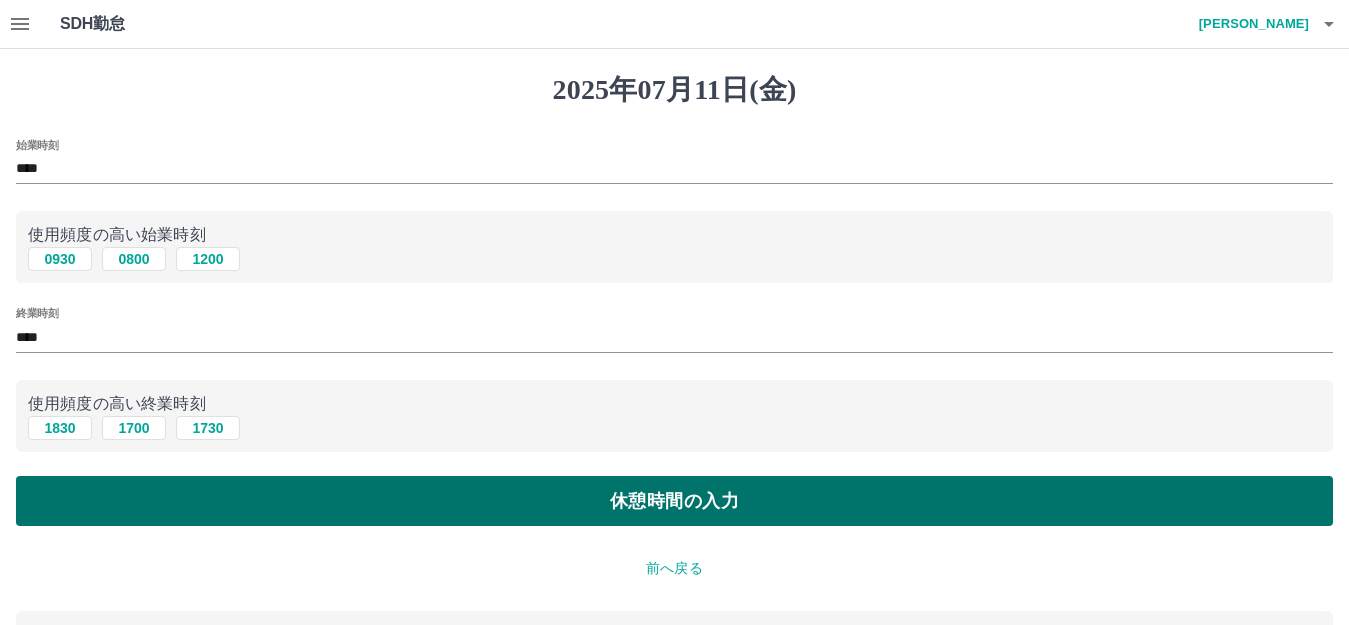 click on "休憩時間の入力" at bounding box center [674, 501] 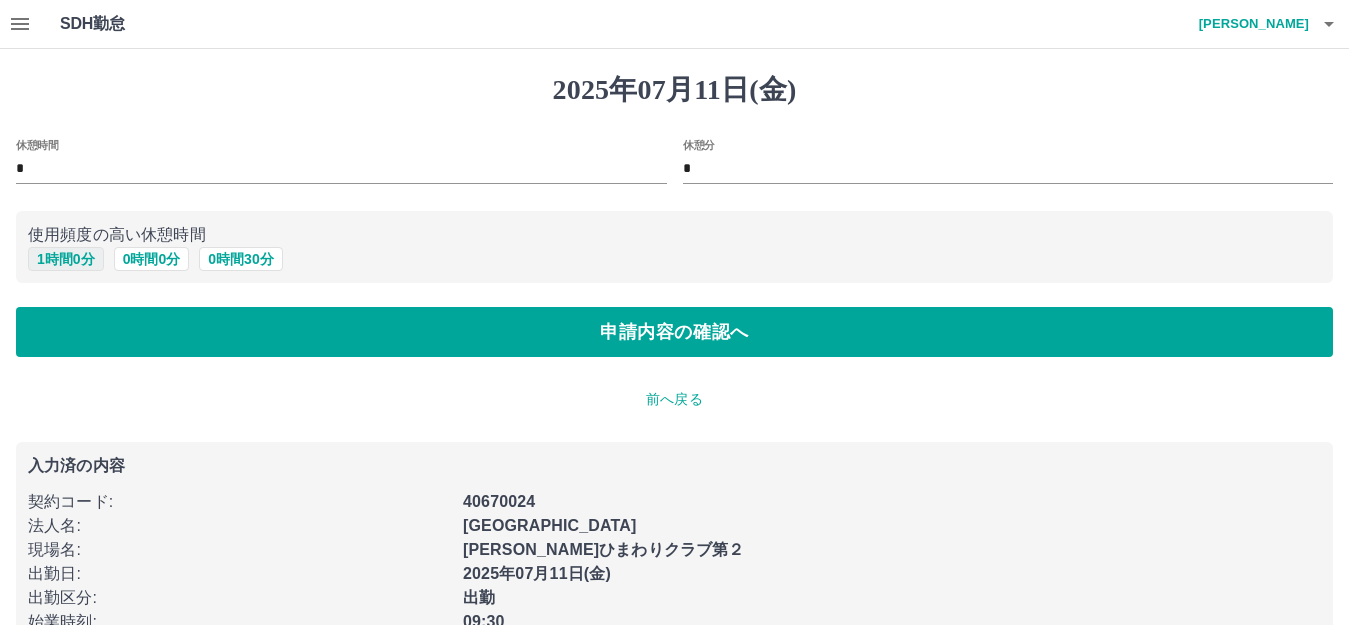 click on "1 時間 0 分" at bounding box center (66, 259) 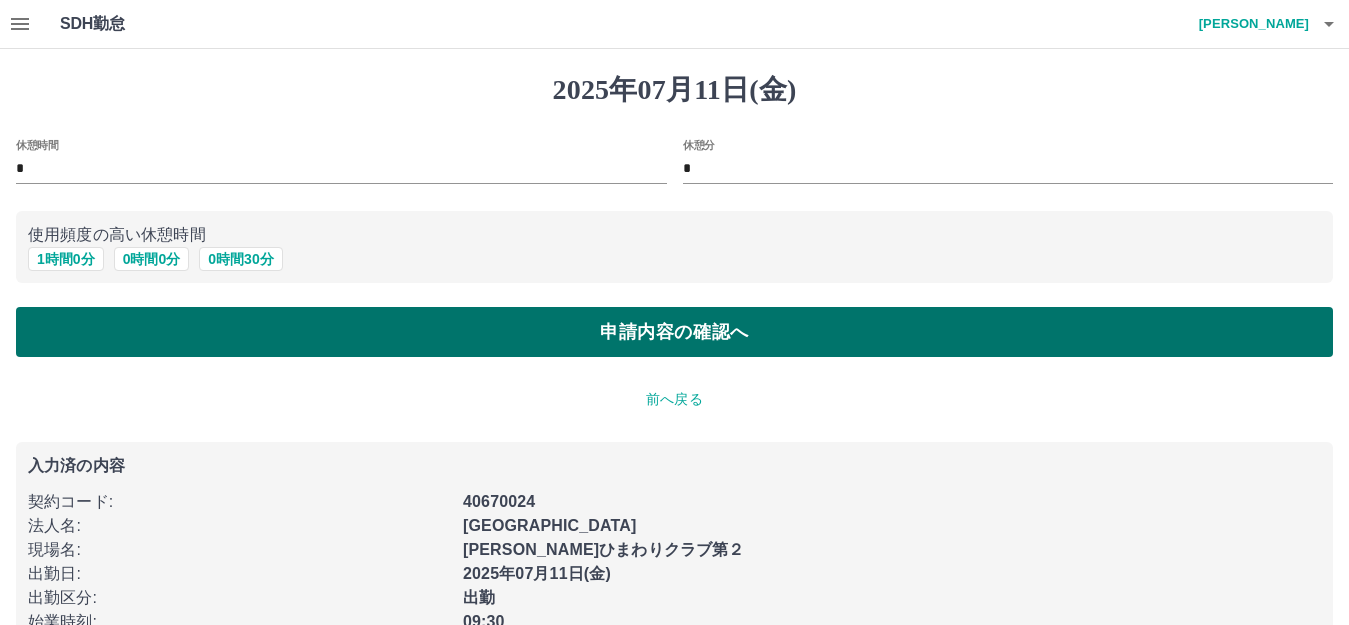 click on "申請内容の確認へ" at bounding box center [674, 332] 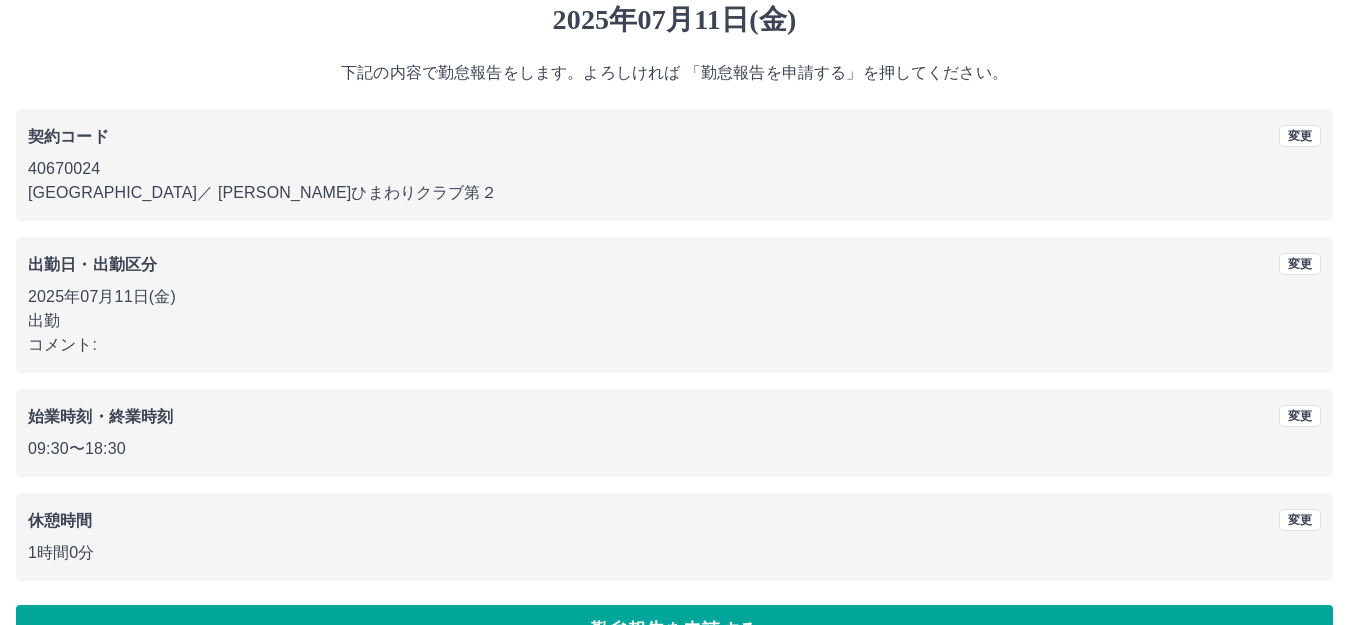 scroll, scrollTop: 124, scrollLeft: 0, axis: vertical 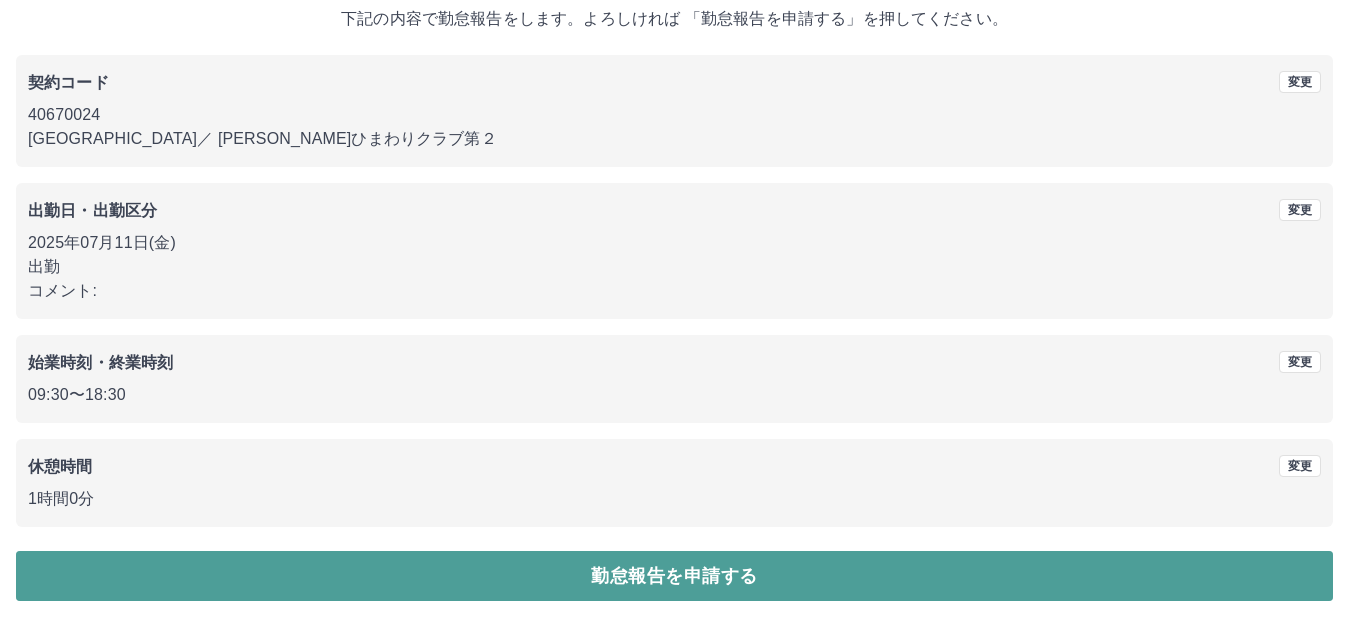 click on "勤怠報告を申請する" at bounding box center [674, 576] 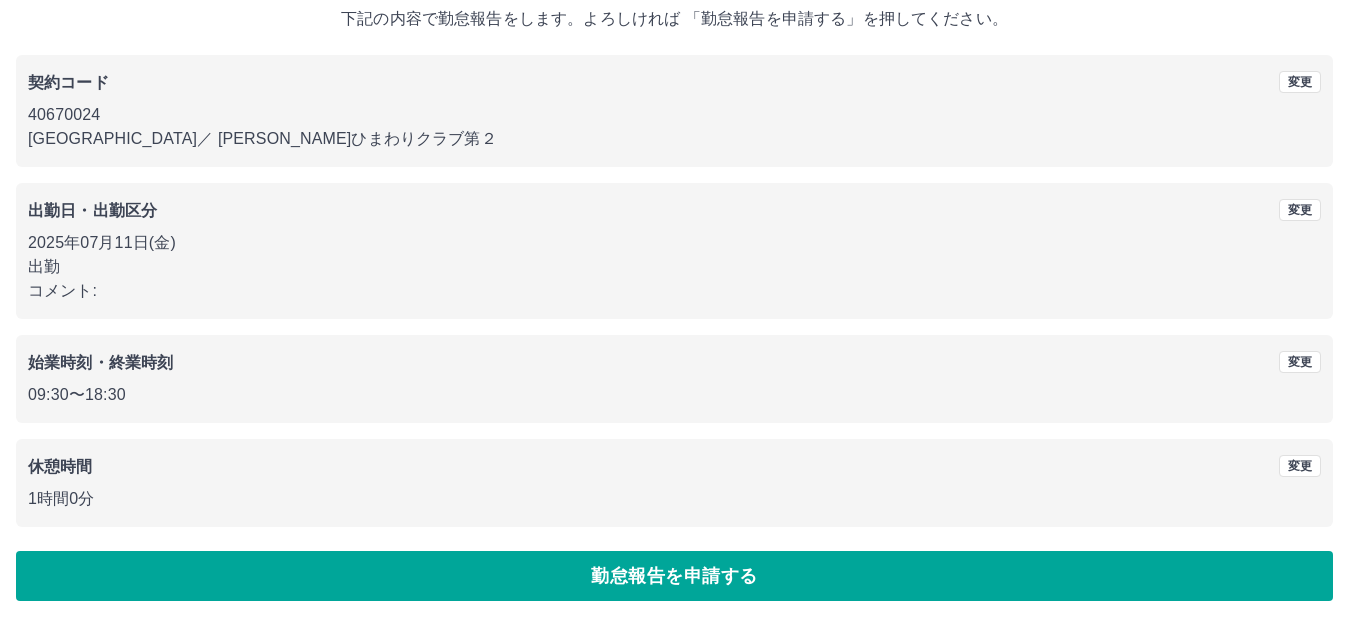 scroll, scrollTop: 0, scrollLeft: 0, axis: both 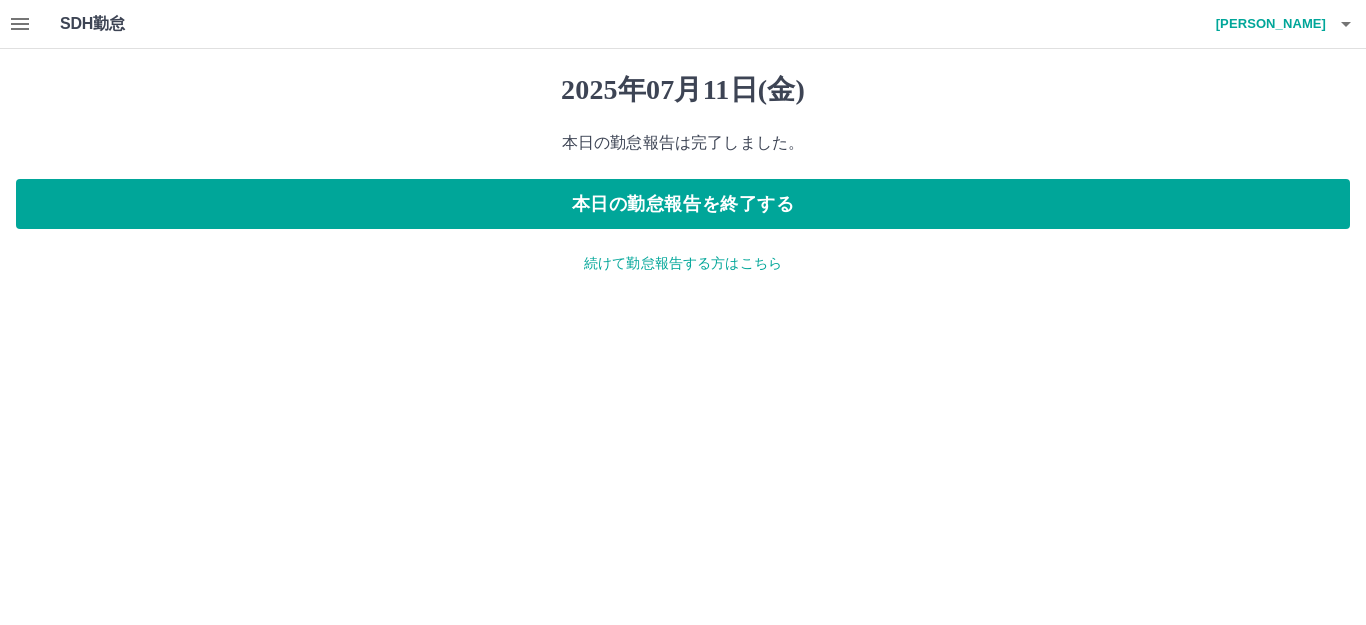 click on "続けて勤怠報告する方はこちら" at bounding box center [683, 263] 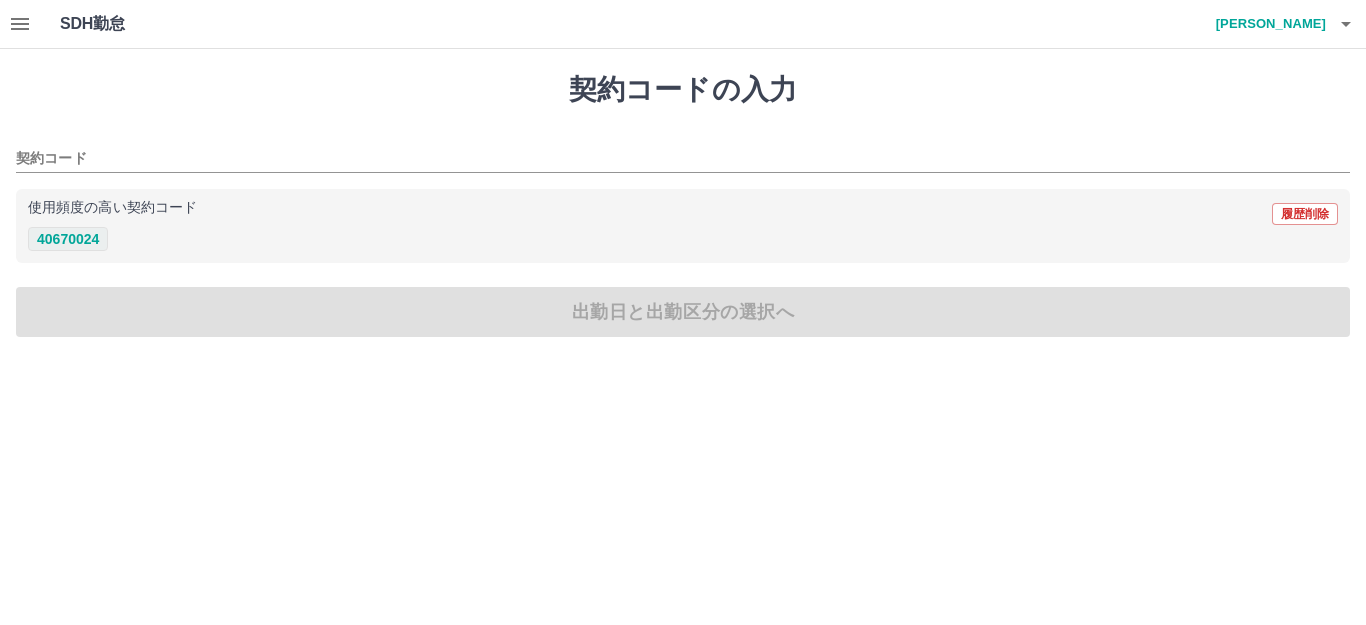 click on "40670024" at bounding box center (68, 239) 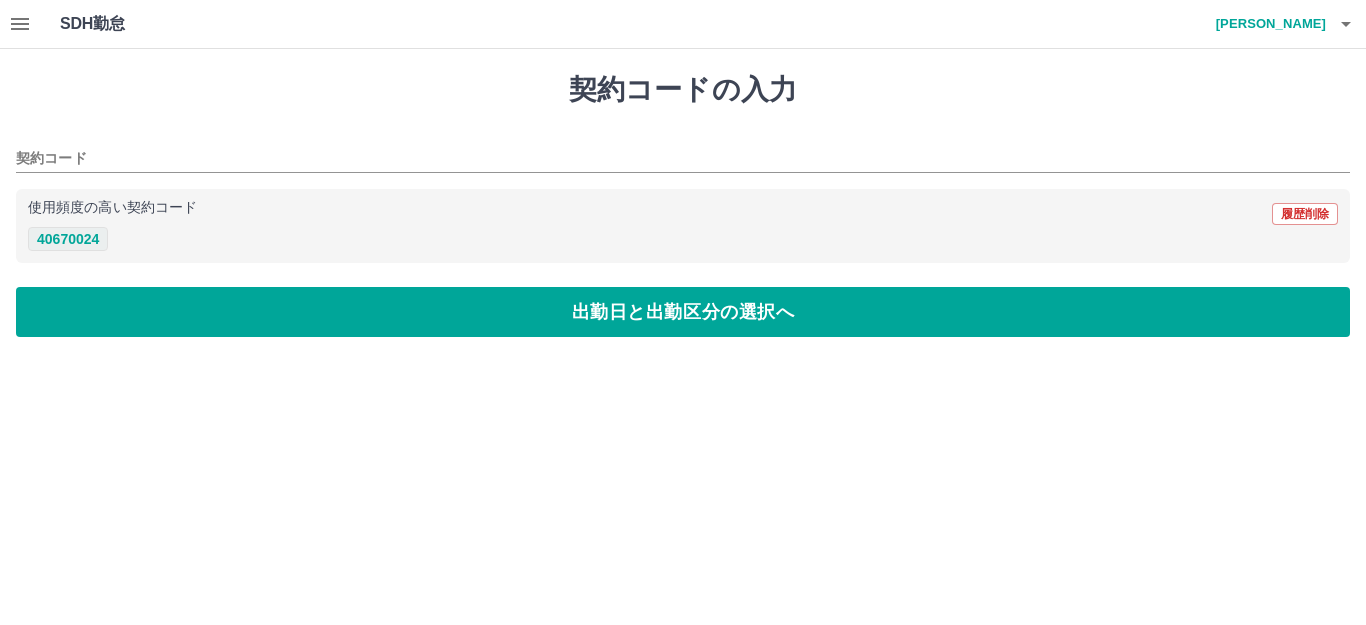 type on "********" 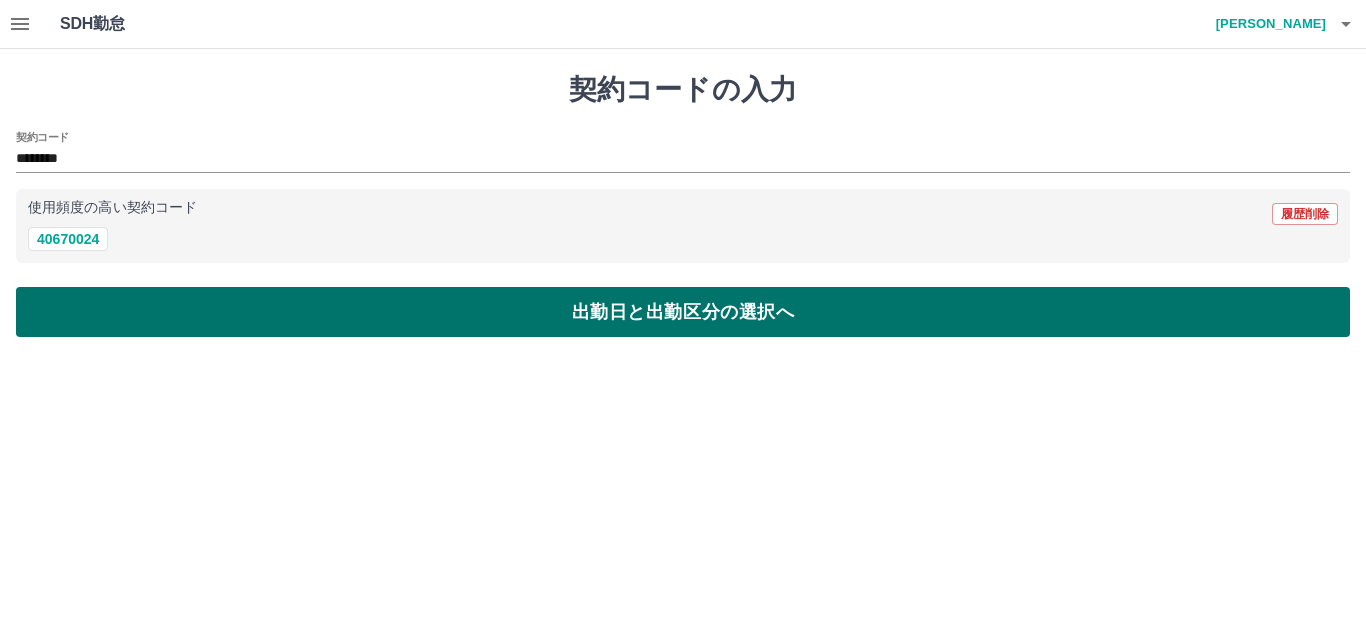 click on "出勤日と出勤区分の選択へ" at bounding box center [683, 312] 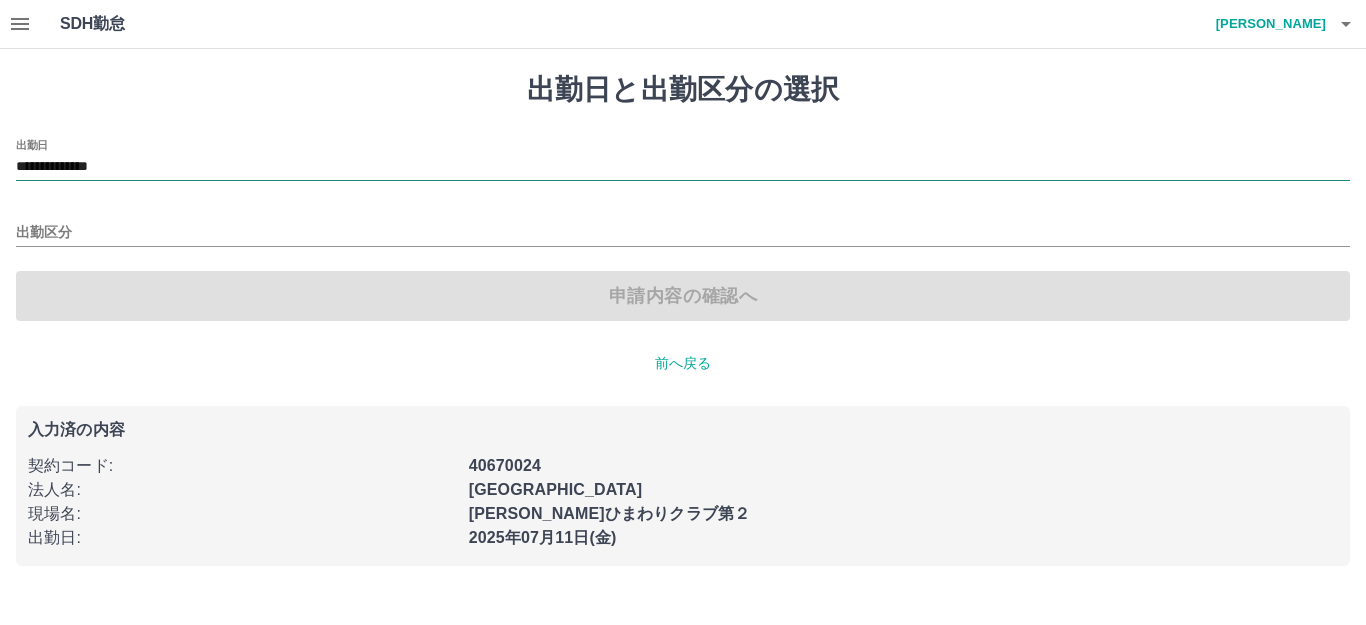 click on "**********" at bounding box center (683, 167) 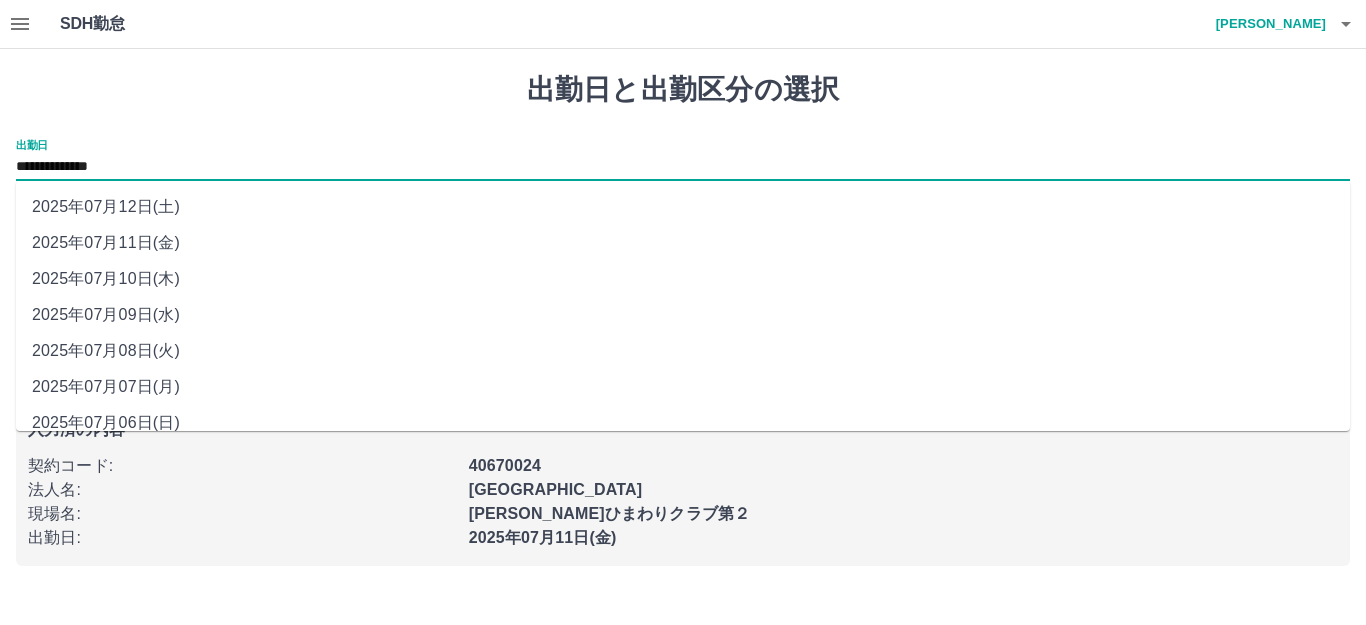 click on "2025年07月12日(土)" at bounding box center [683, 207] 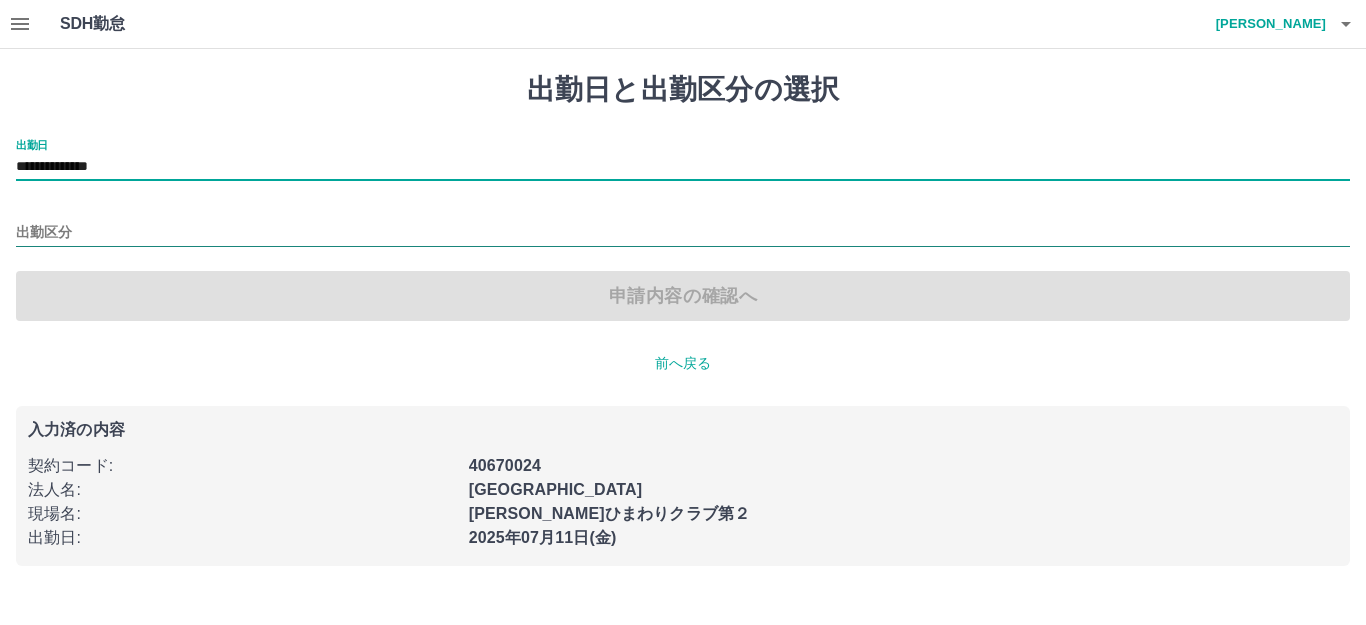 click on "出勤区分" at bounding box center [683, 233] 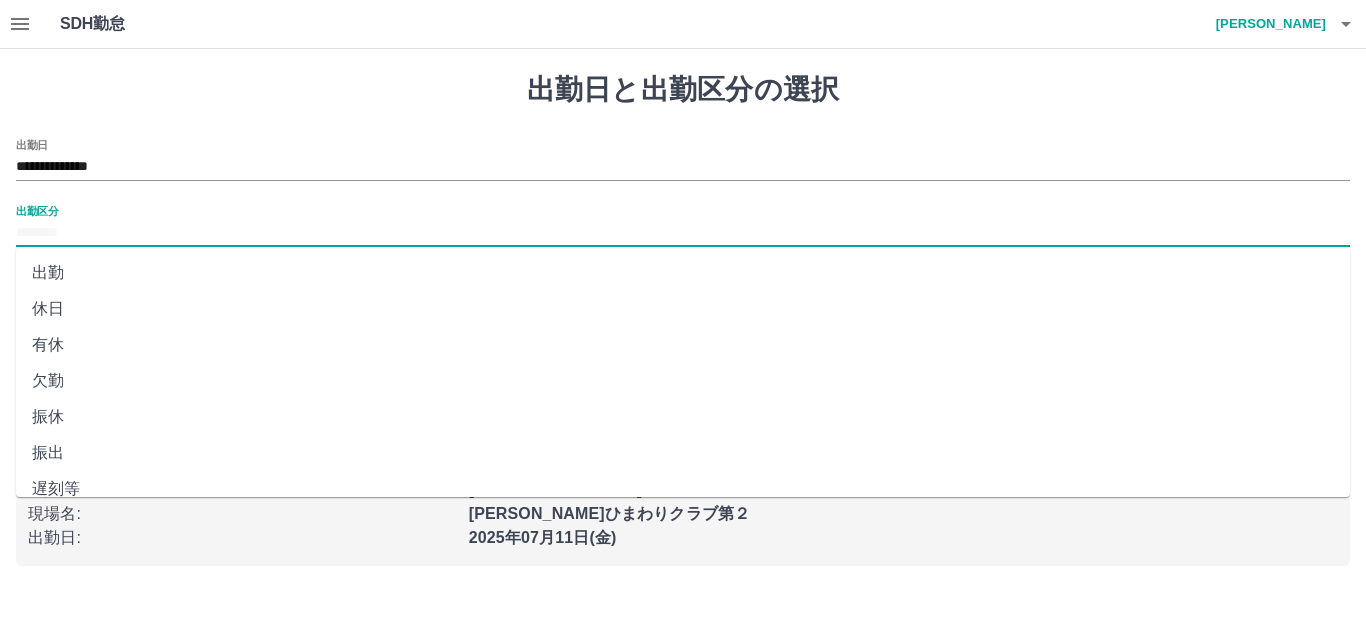 click on "振出" at bounding box center (683, 453) 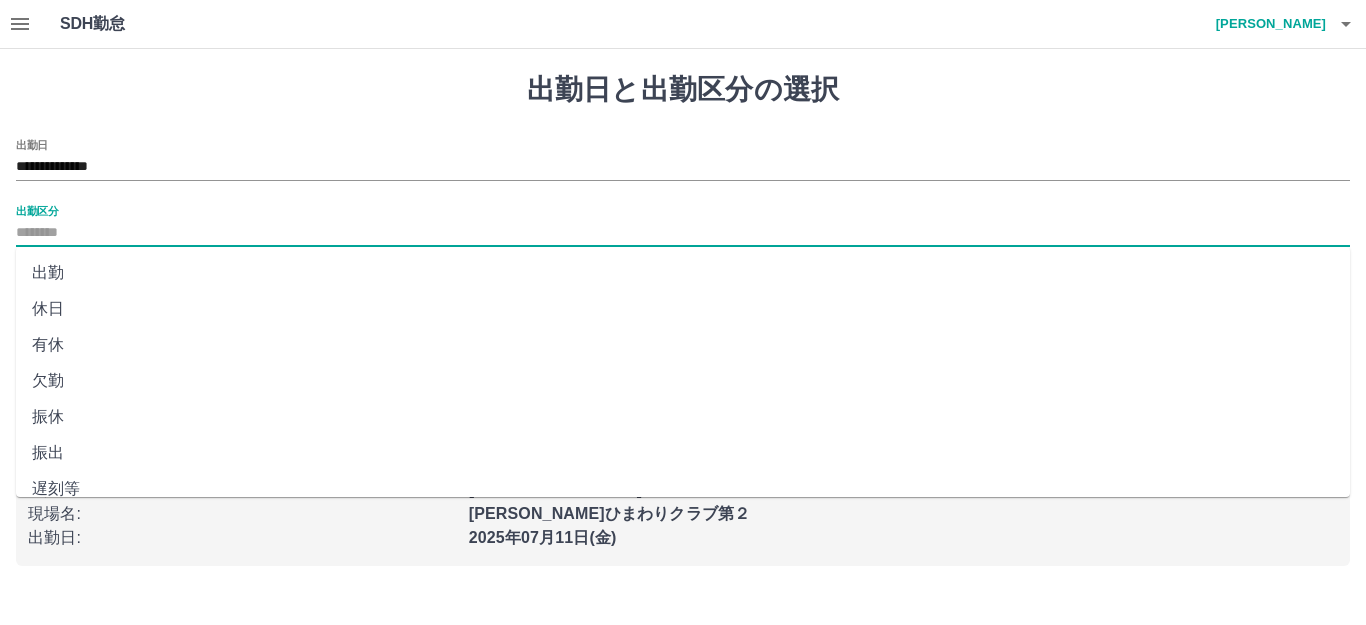 type on "**" 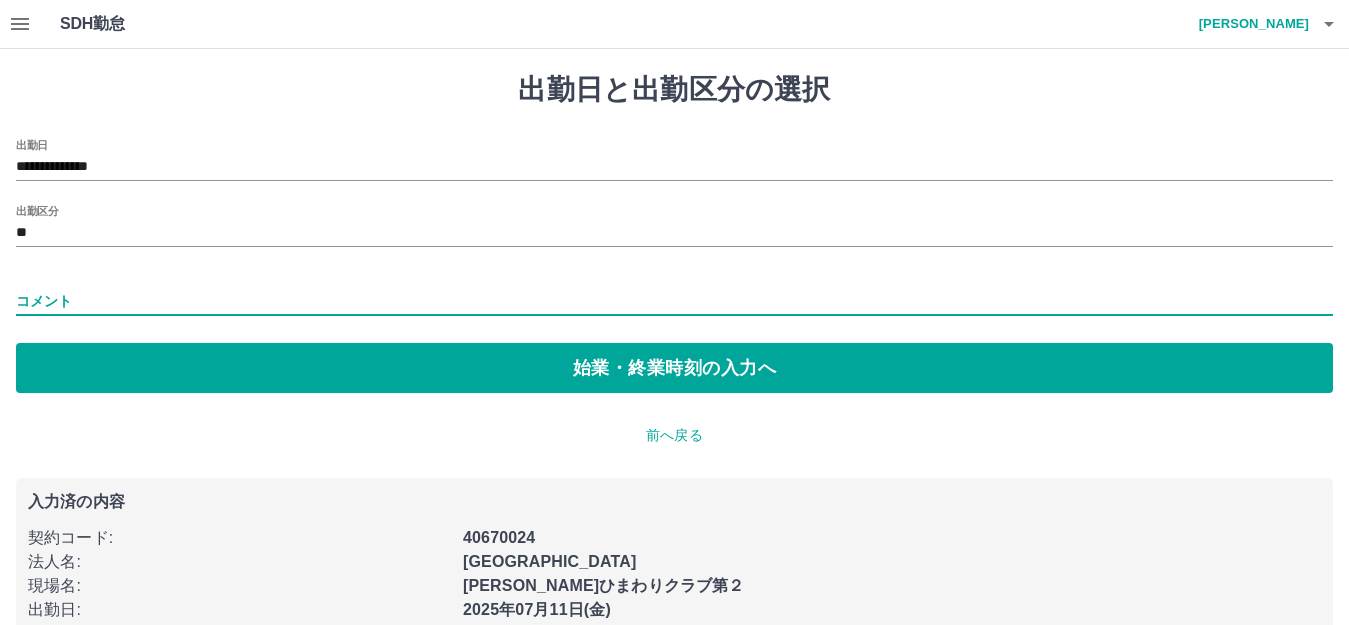 click on "コメント" at bounding box center [674, 301] 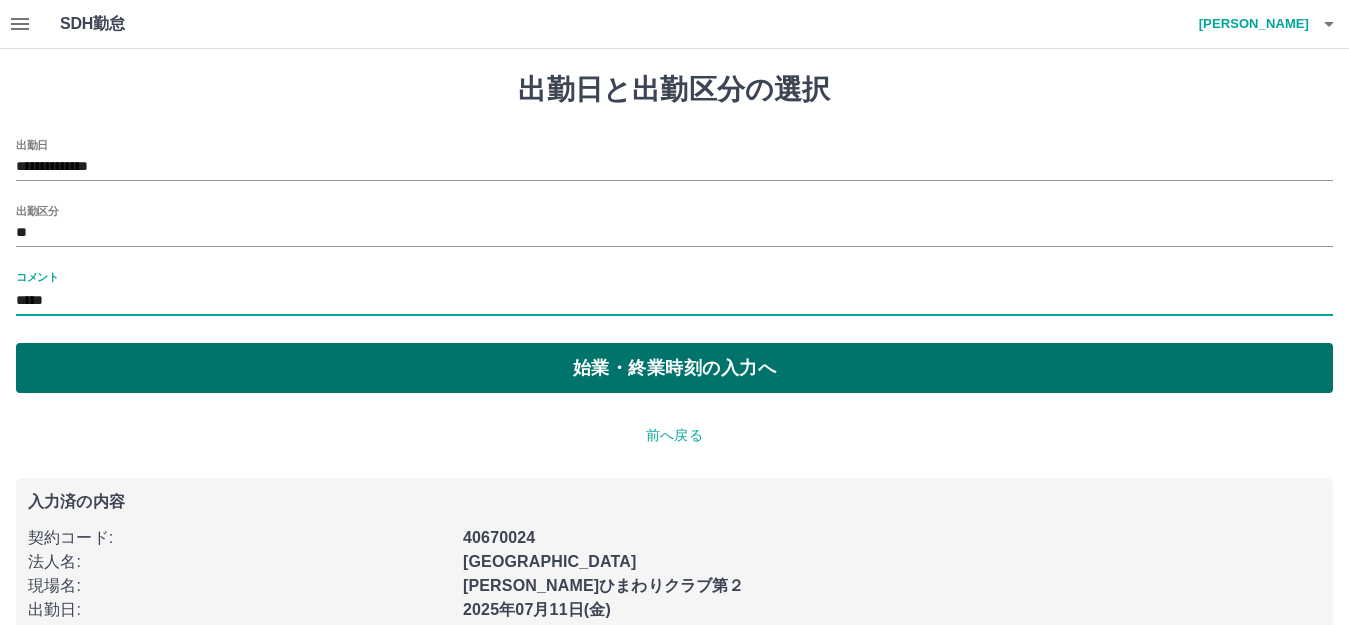 type on "*****" 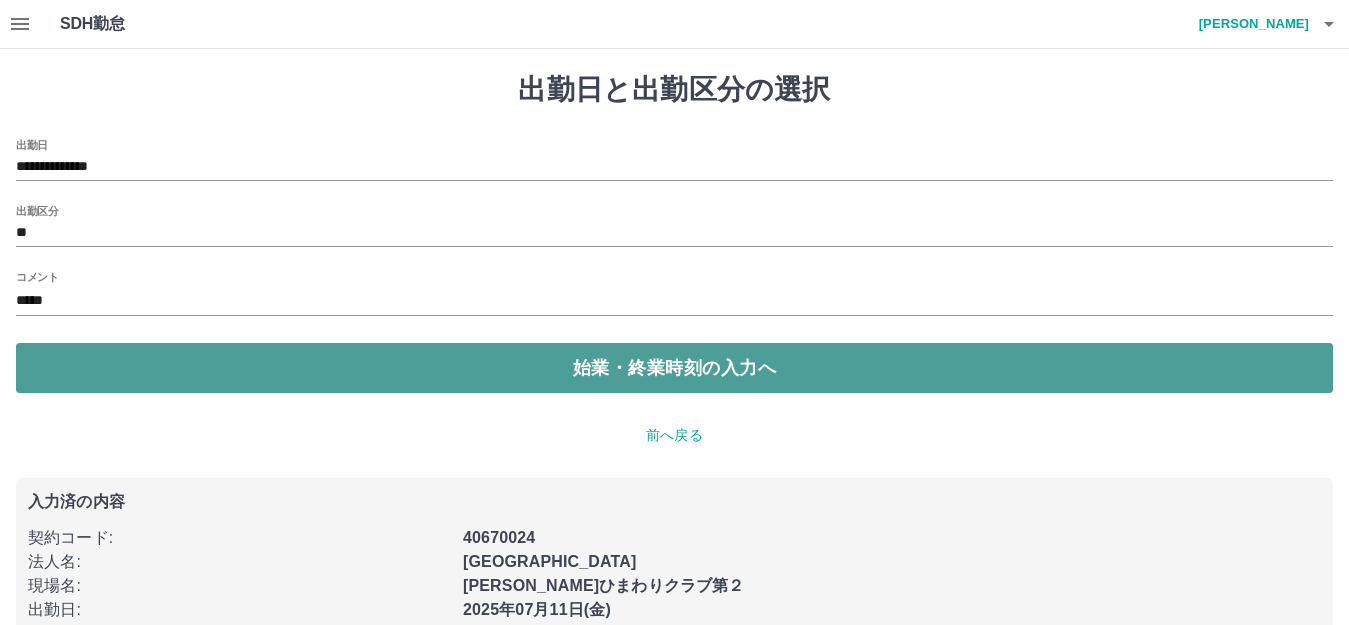 click on "始業・終業時刻の入力へ" at bounding box center (674, 368) 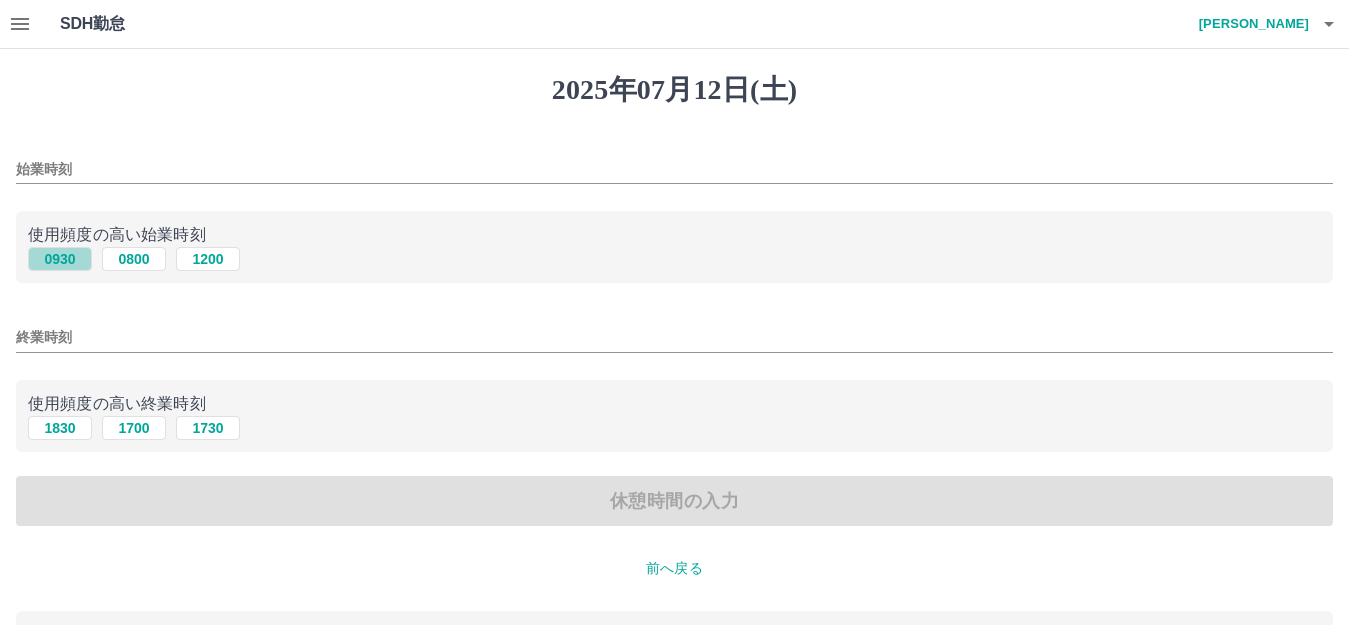 click on "0930" at bounding box center [60, 259] 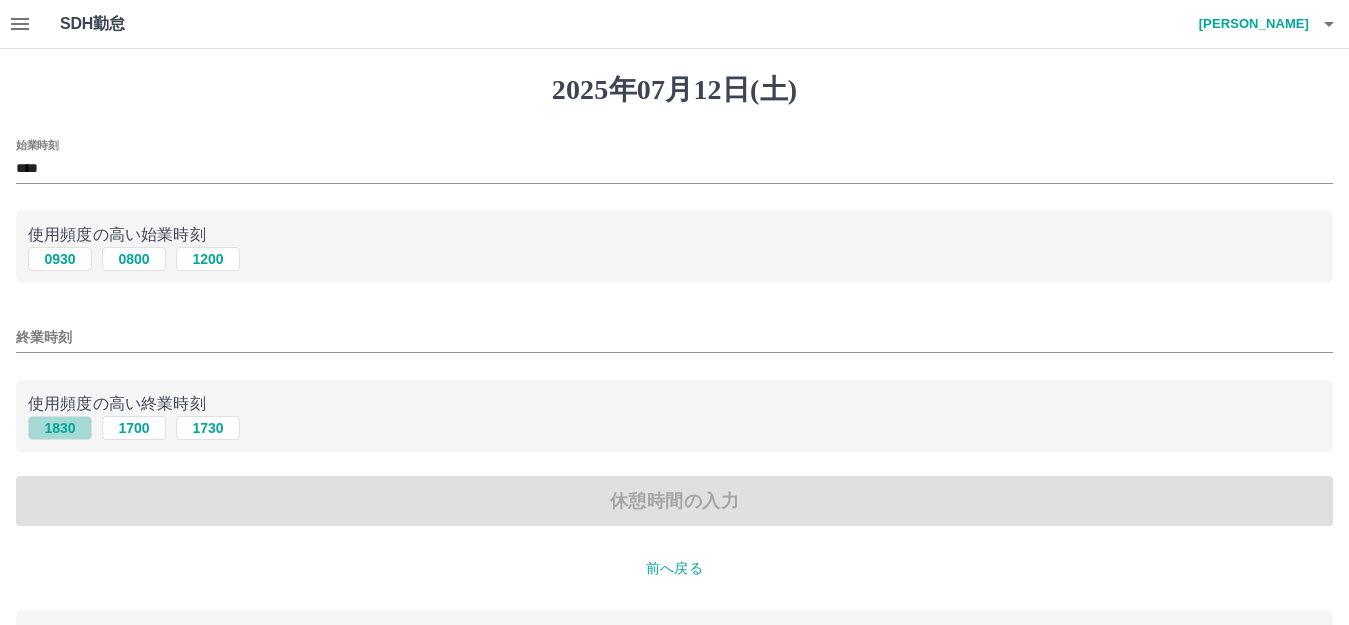 click on "1830" at bounding box center (60, 428) 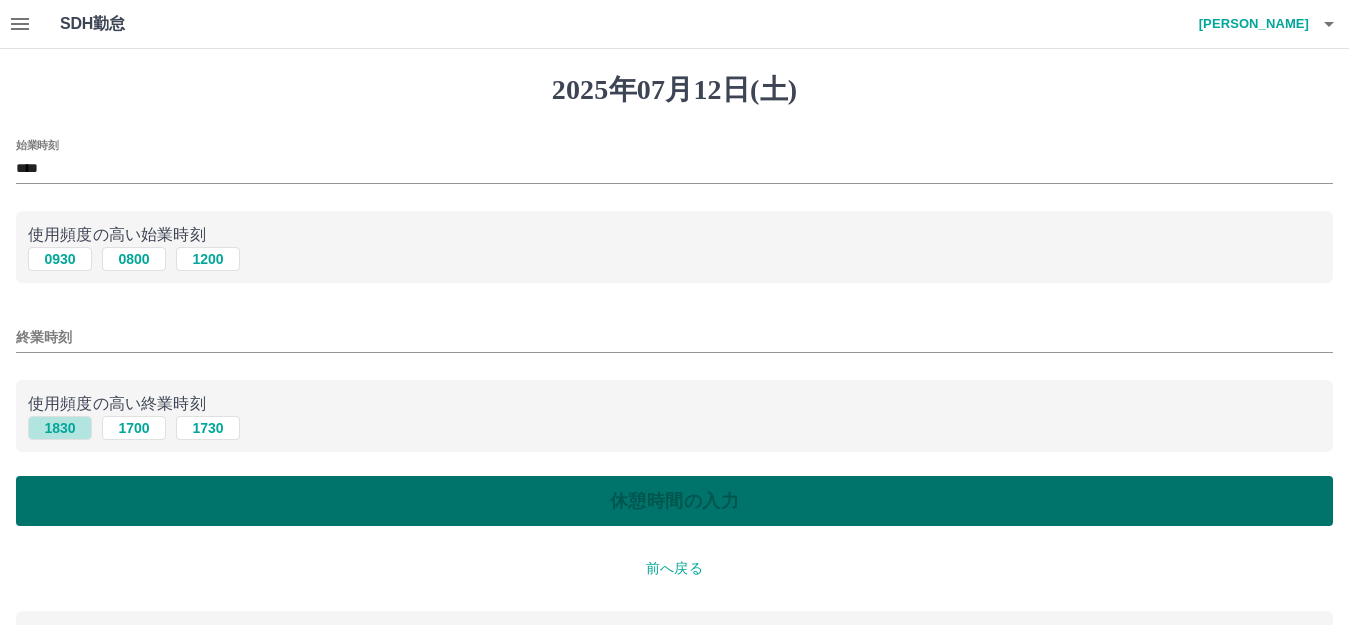 type on "****" 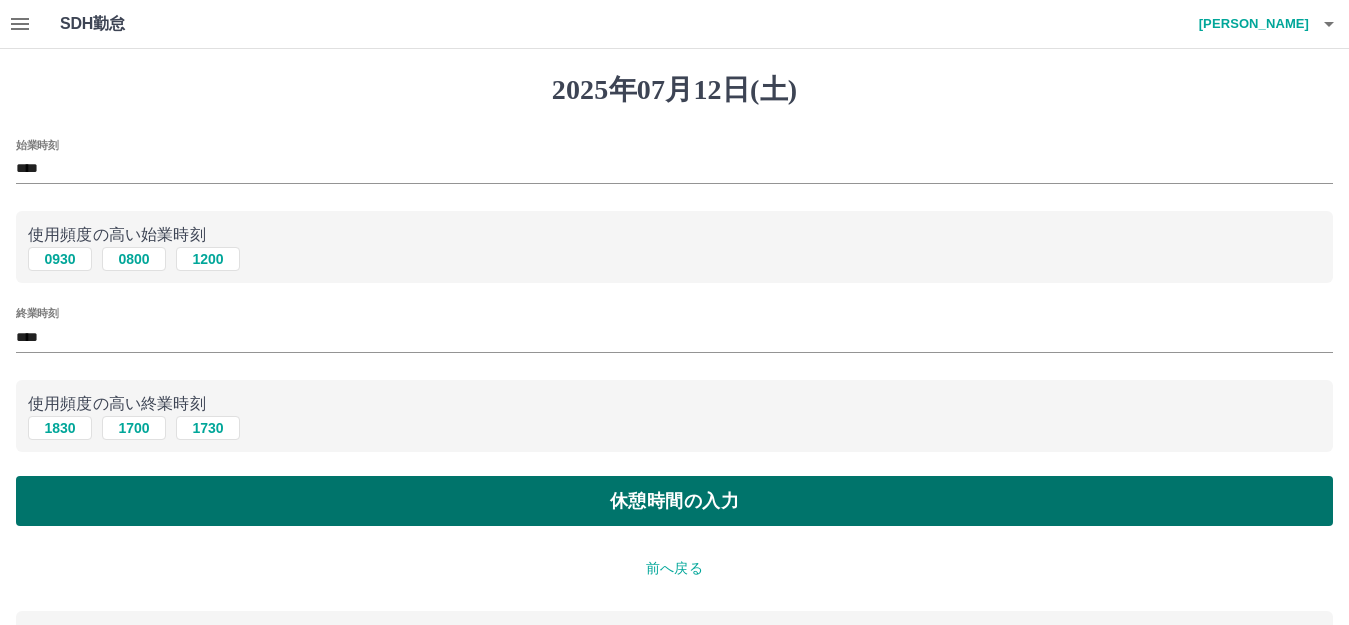 click on "休憩時間の入力" at bounding box center (674, 501) 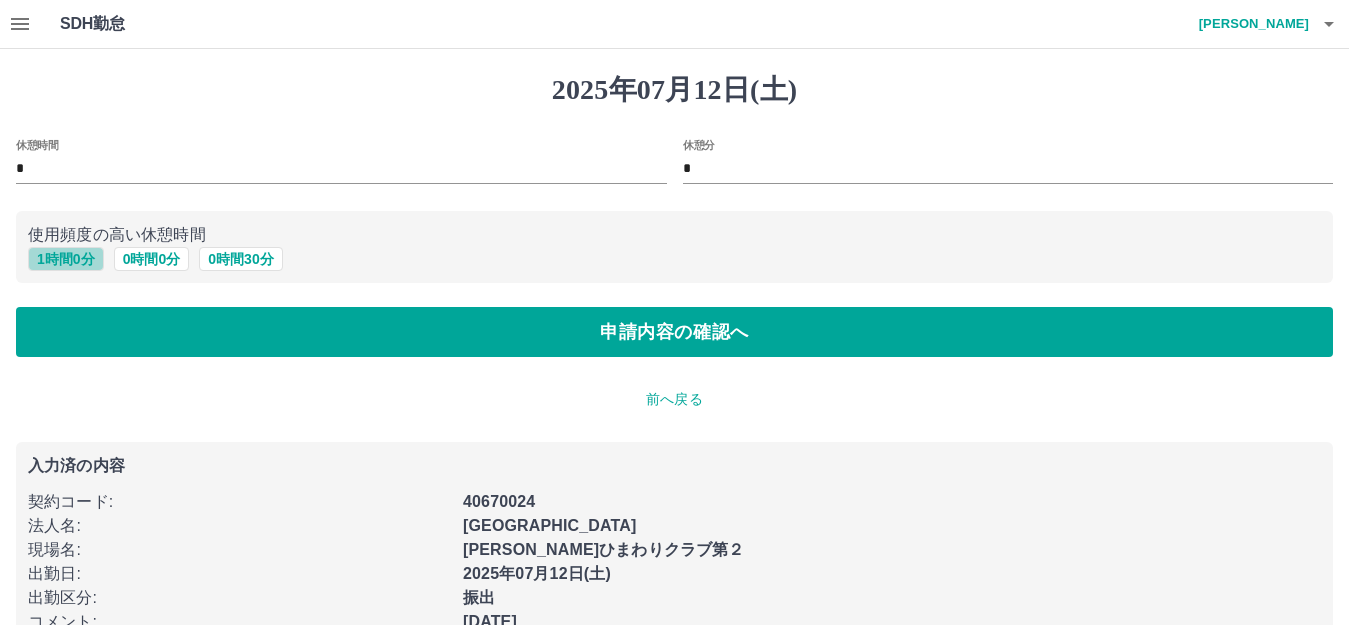 click on "1 時間 0 分" at bounding box center [66, 259] 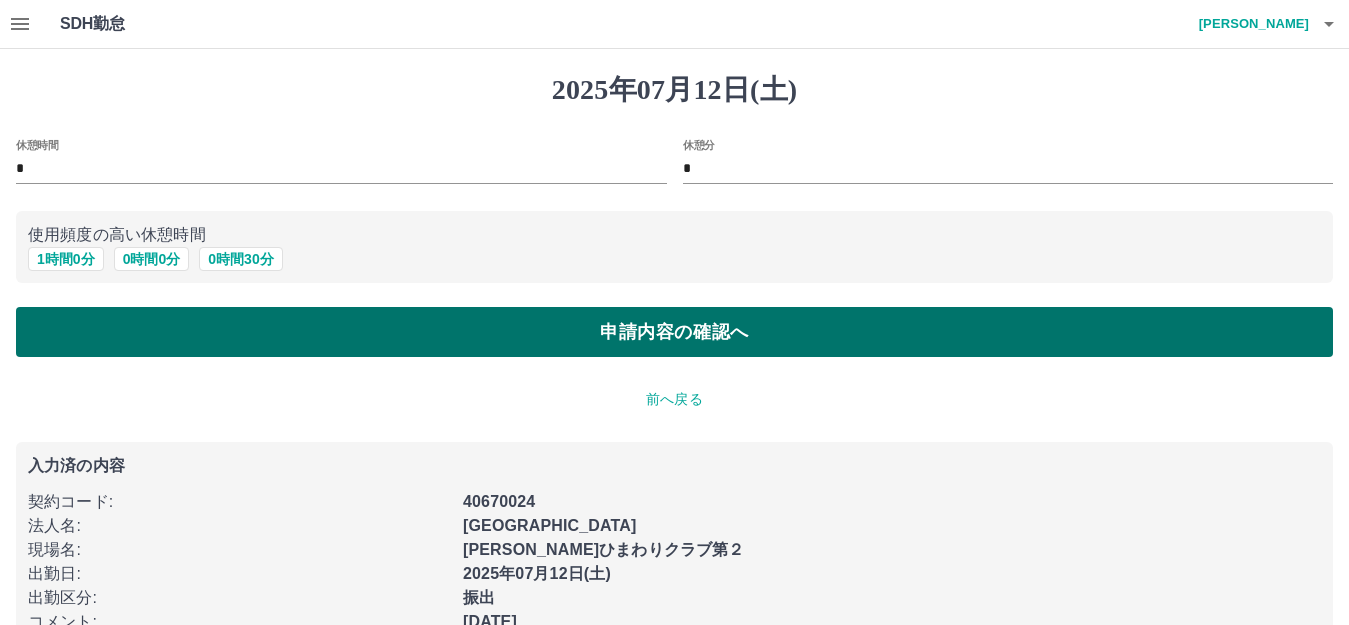 click on "申請内容の確認へ" at bounding box center (674, 332) 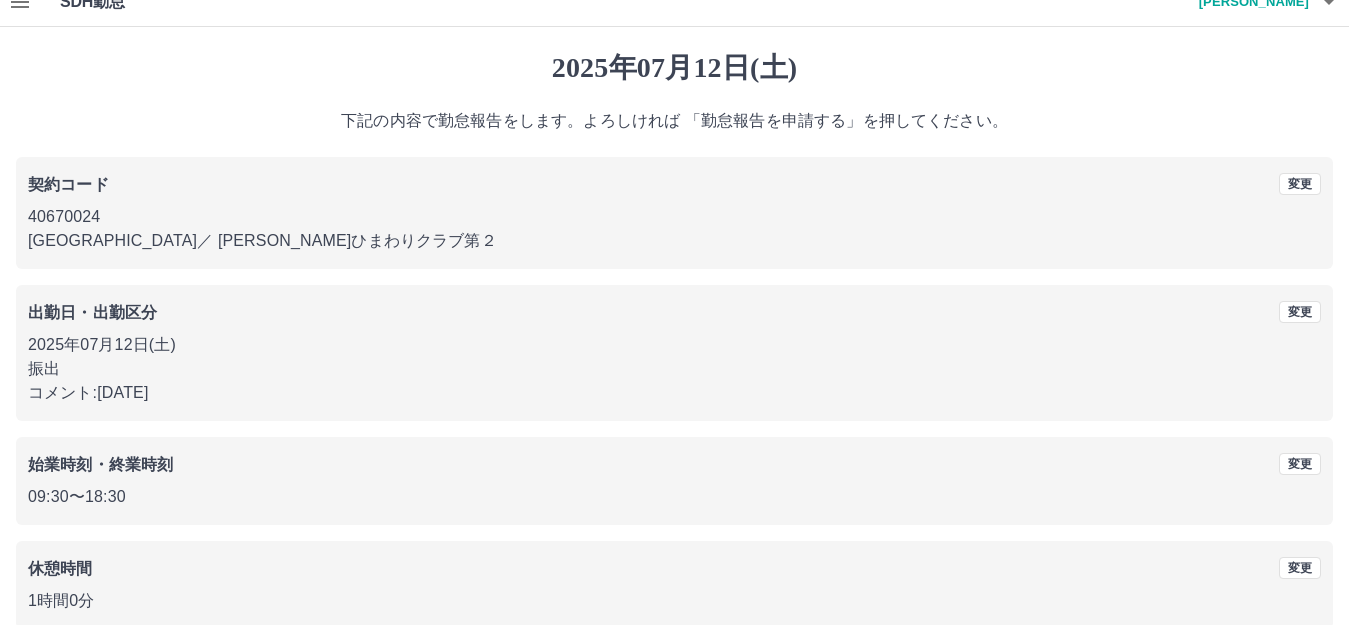 scroll, scrollTop: 124, scrollLeft: 0, axis: vertical 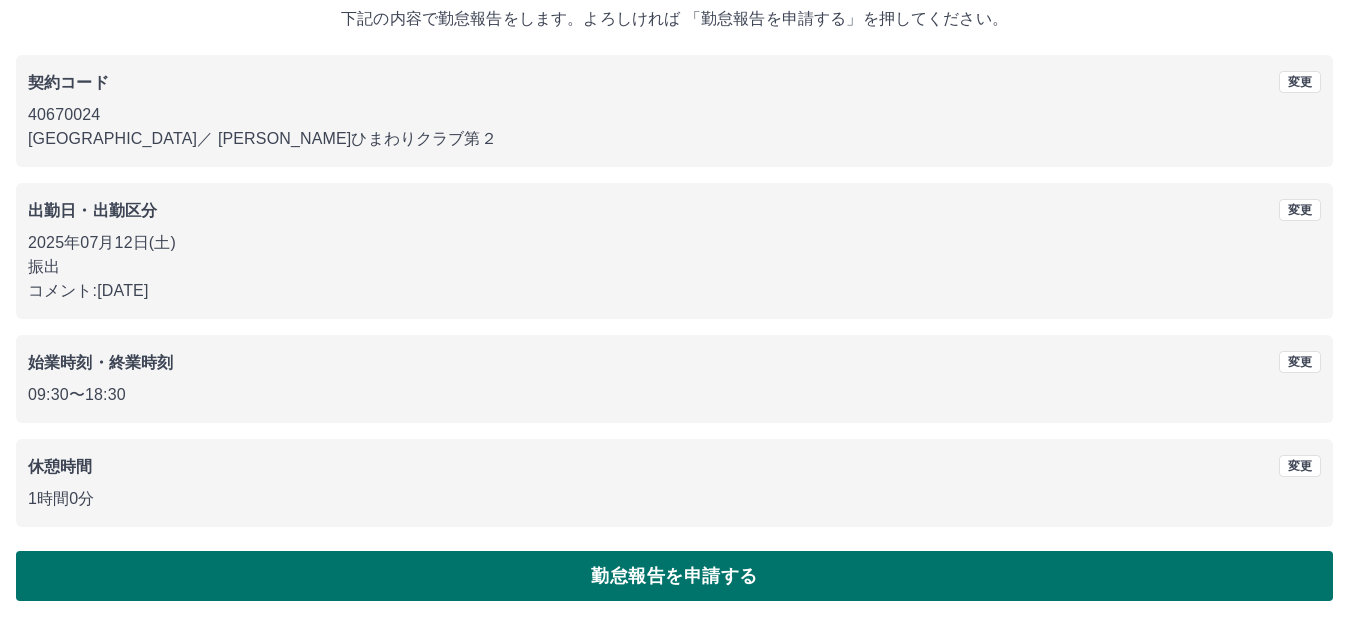 click on "勤怠報告を申請する" at bounding box center [674, 576] 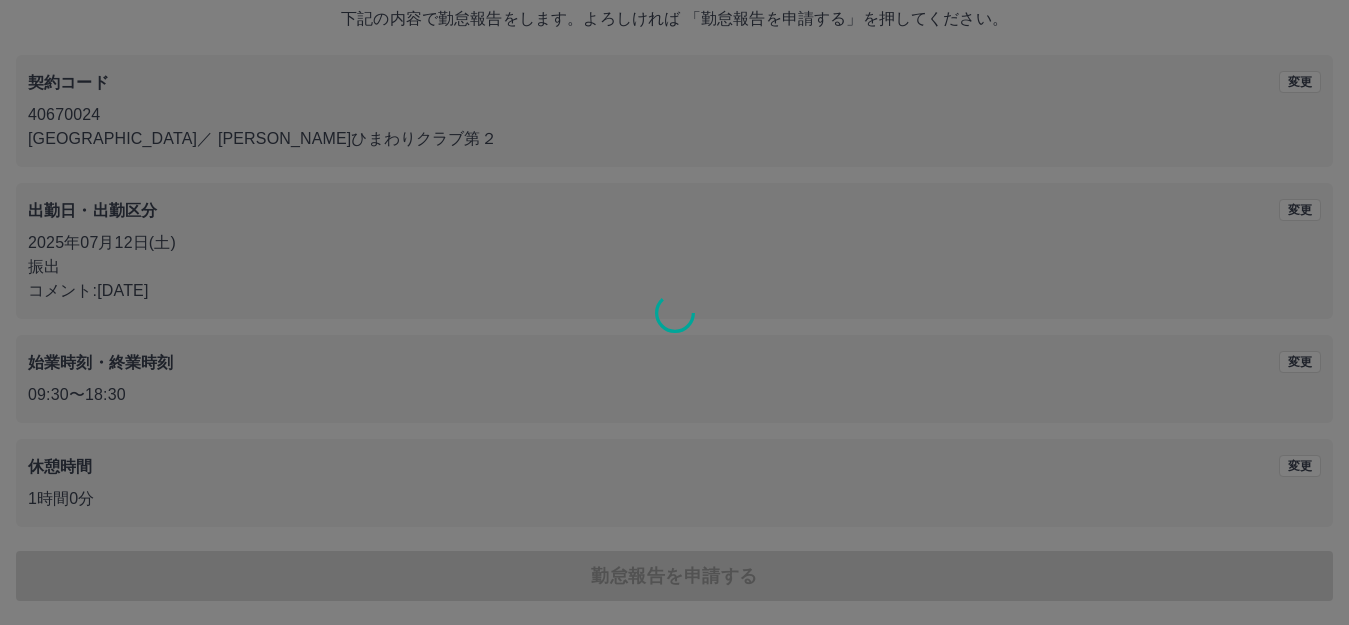 scroll, scrollTop: 0, scrollLeft: 0, axis: both 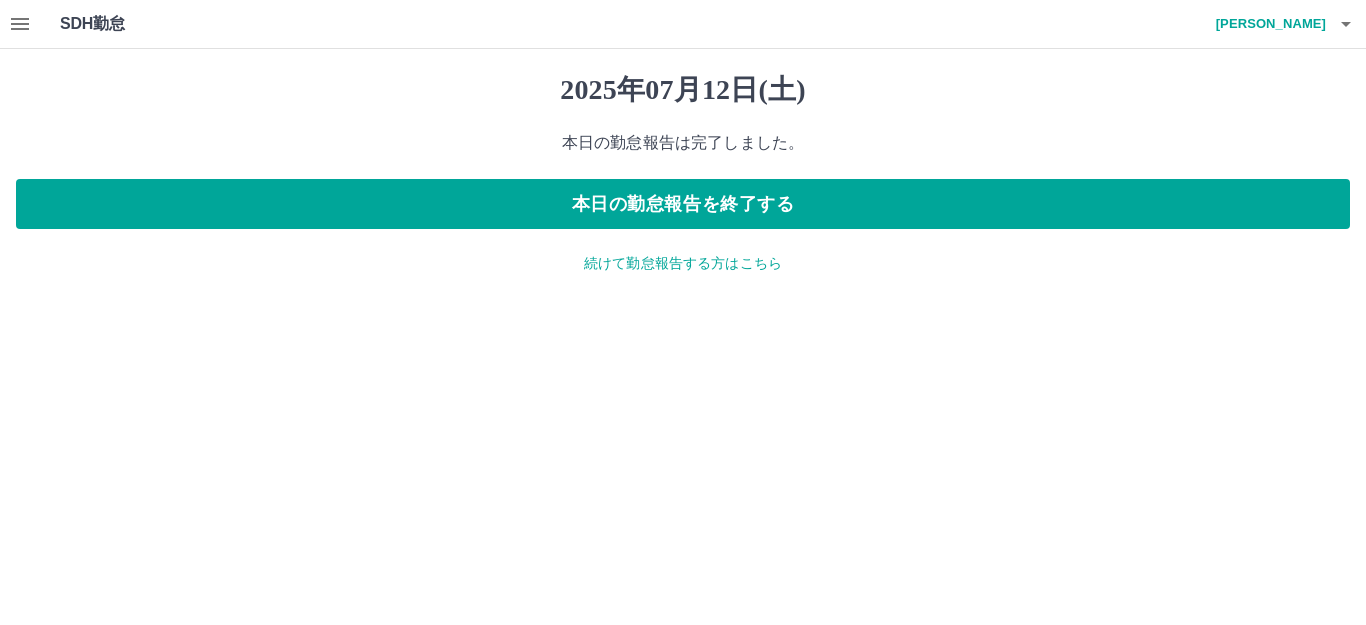 click 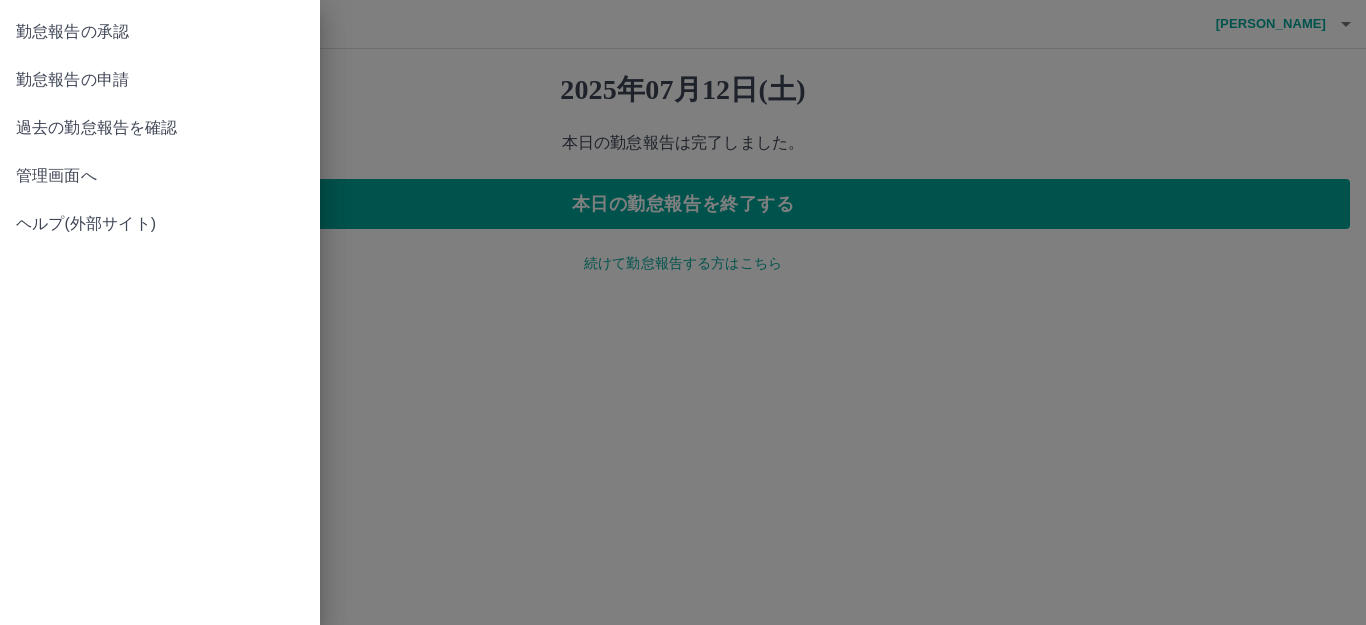click on "管理画面へ" at bounding box center [160, 176] 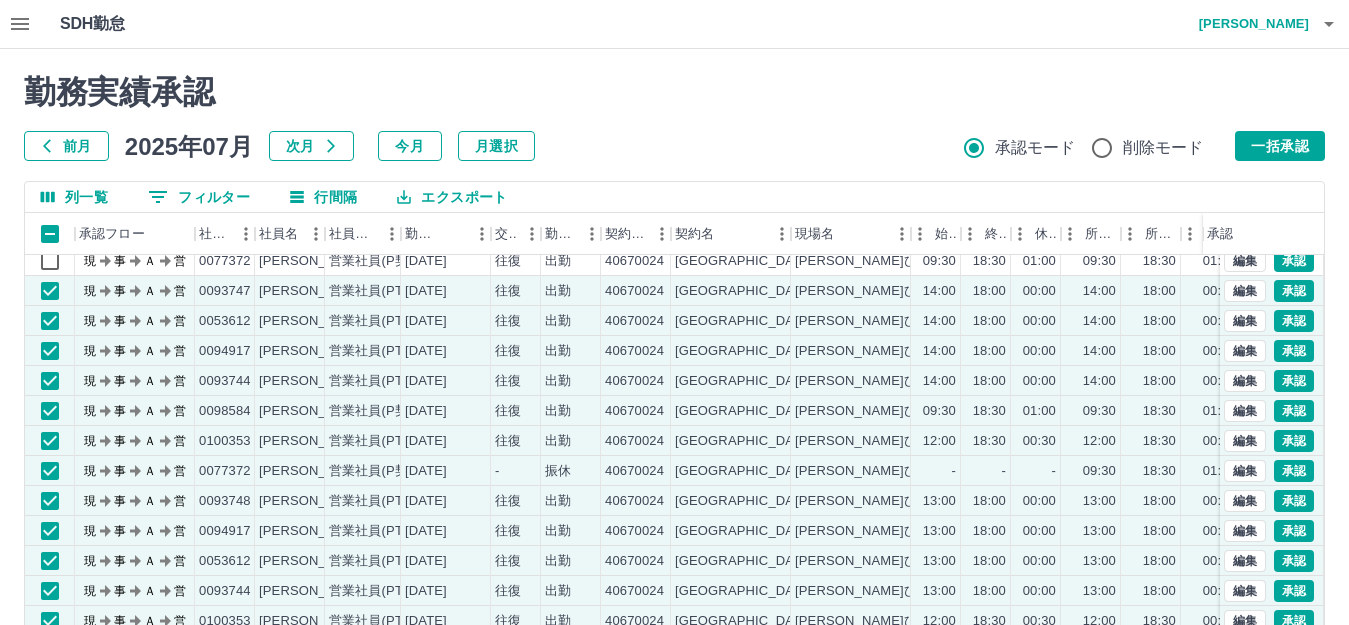 scroll, scrollTop: 4, scrollLeft: 0, axis: vertical 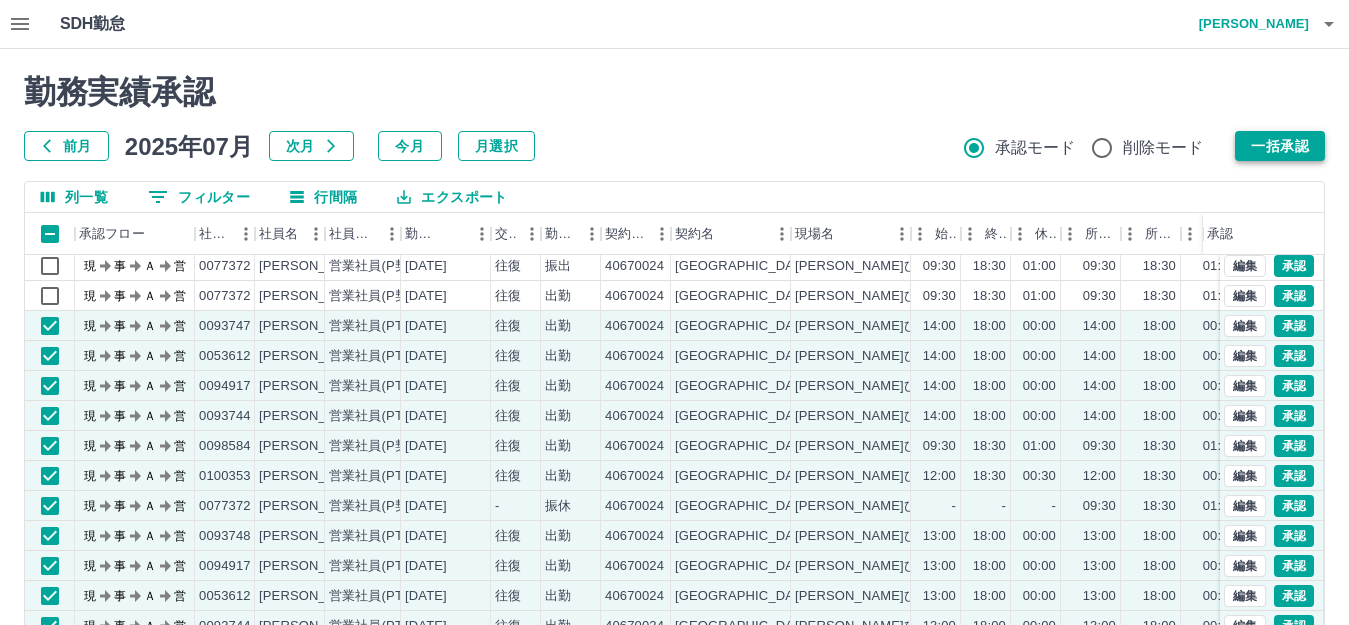 click on "一括承認" at bounding box center [1280, 146] 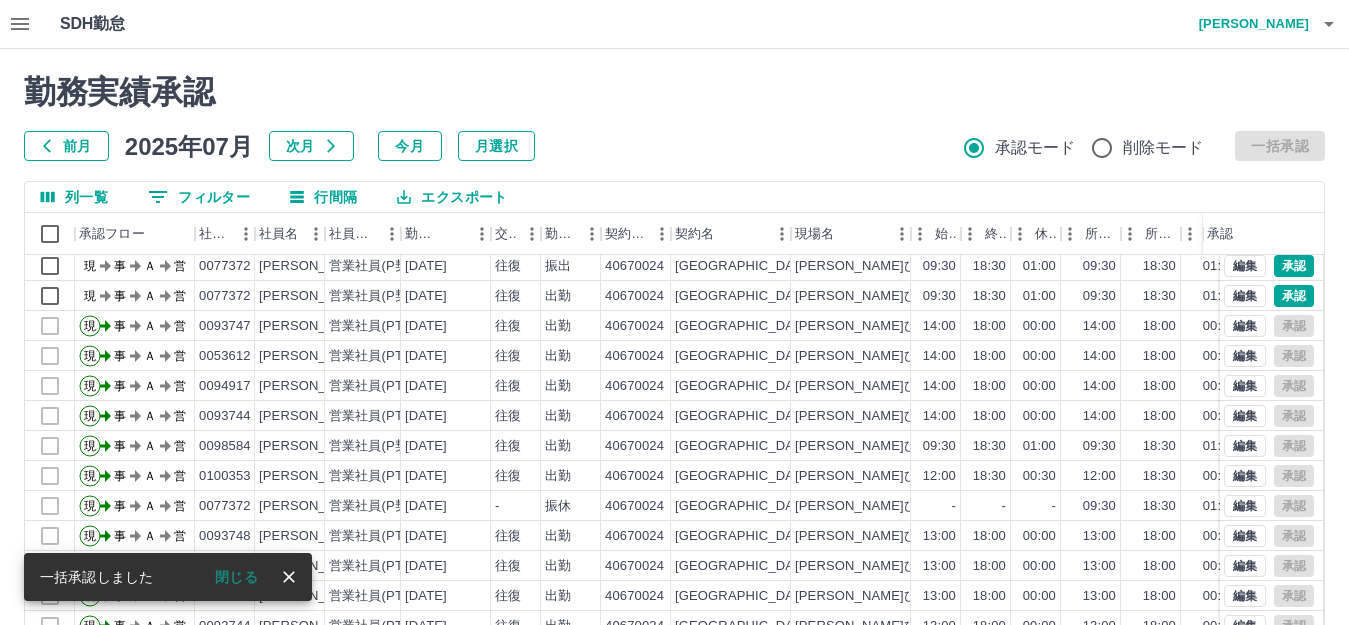 scroll, scrollTop: 0, scrollLeft: 0, axis: both 